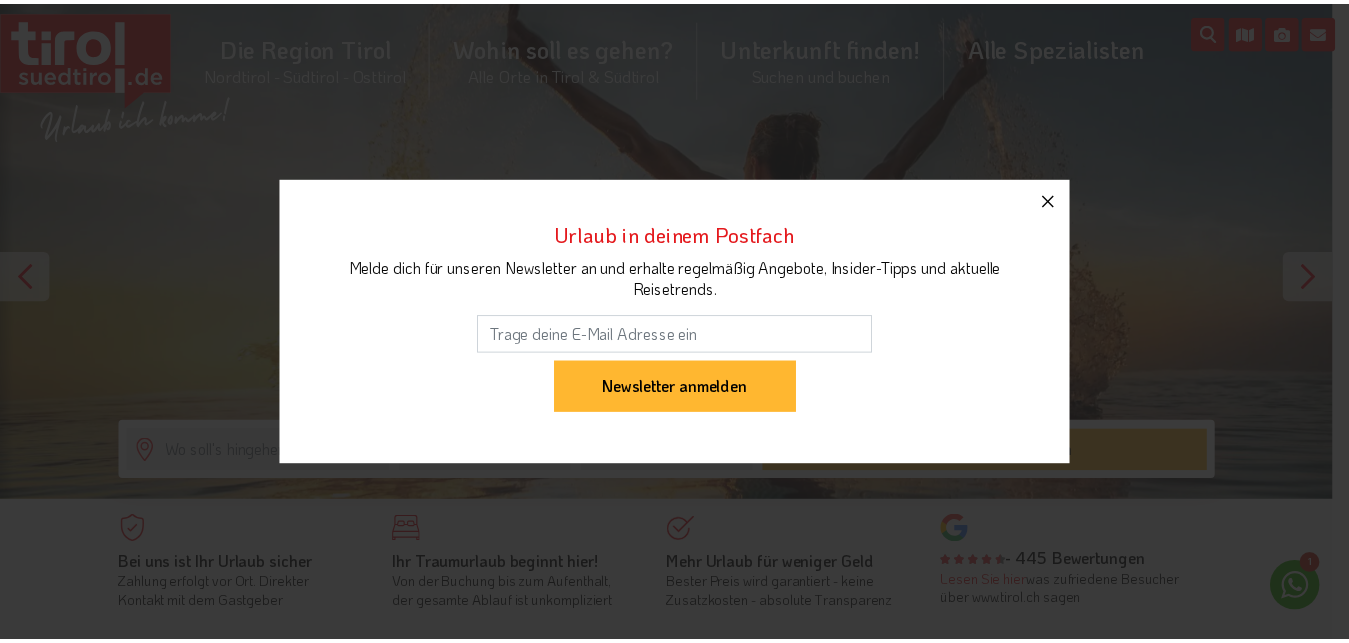 scroll, scrollTop: 0, scrollLeft: 0, axis: both 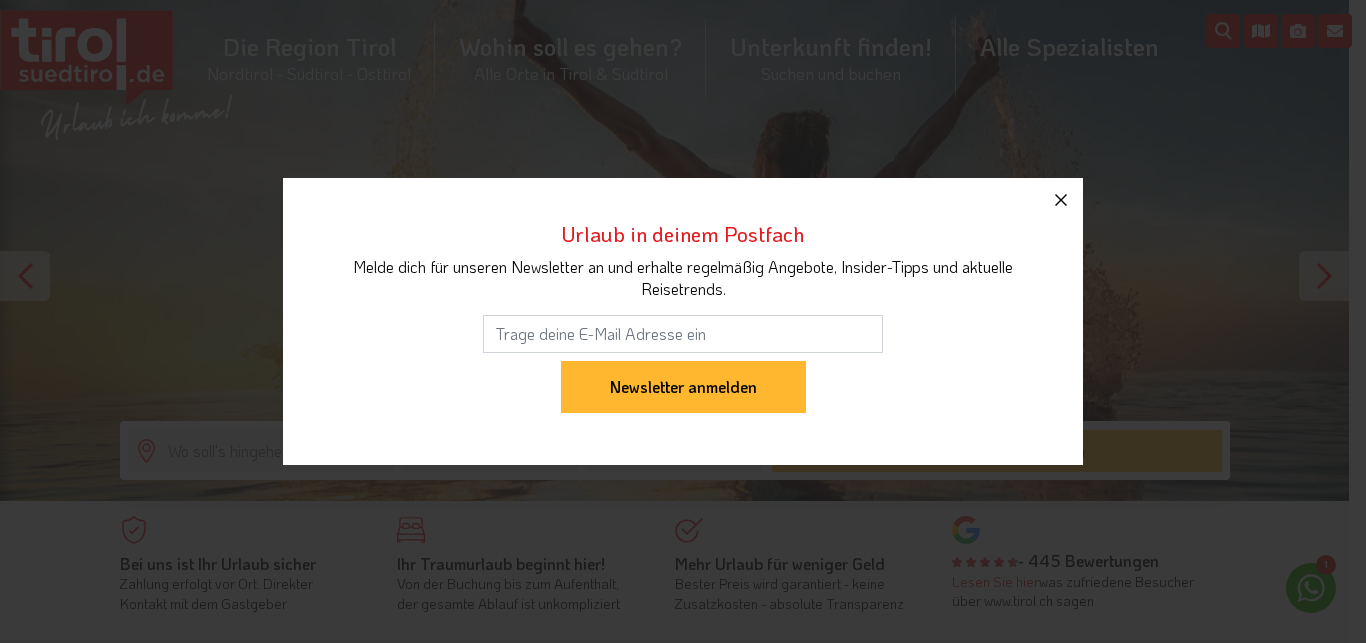 click 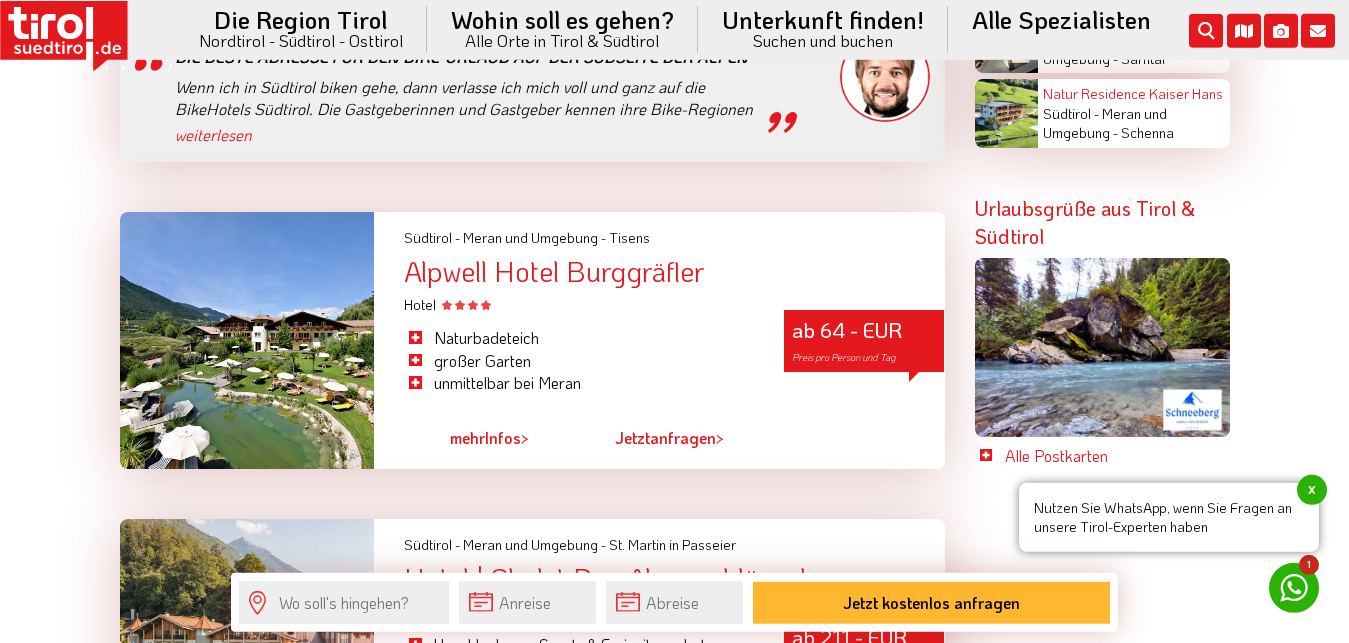 scroll, scrollTop: 4624, scrollLeft: 0, axis: vertical 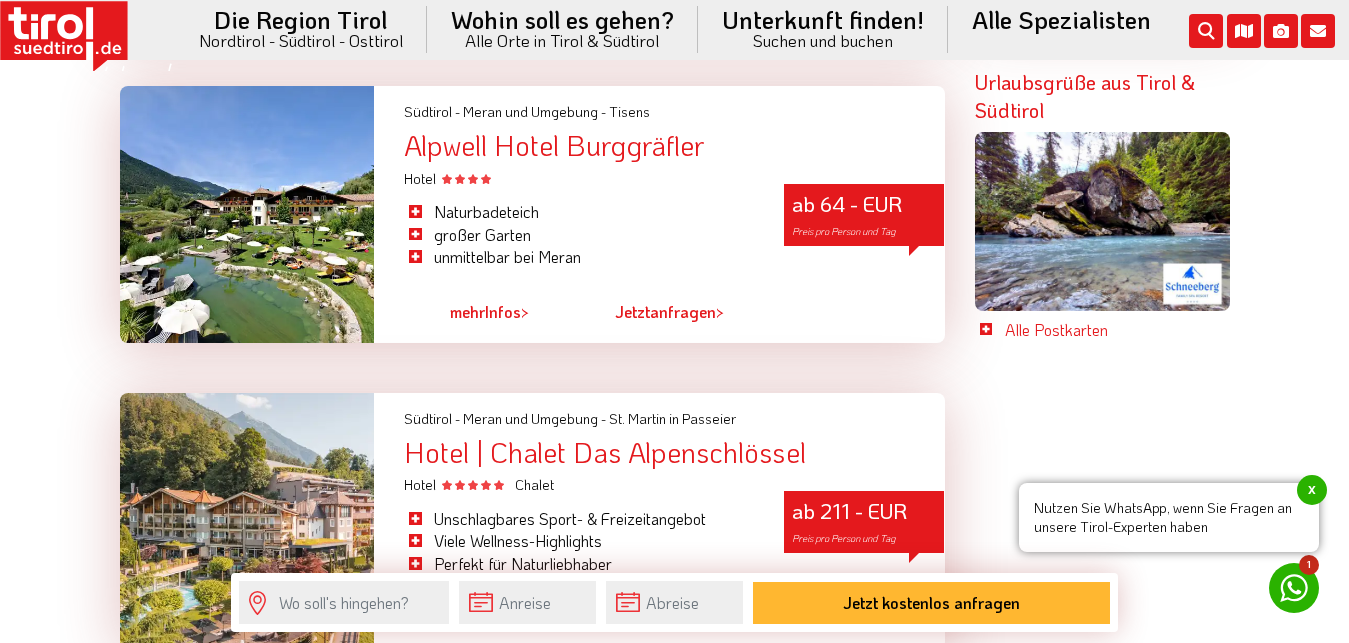 click at bounding box center [247, 214] 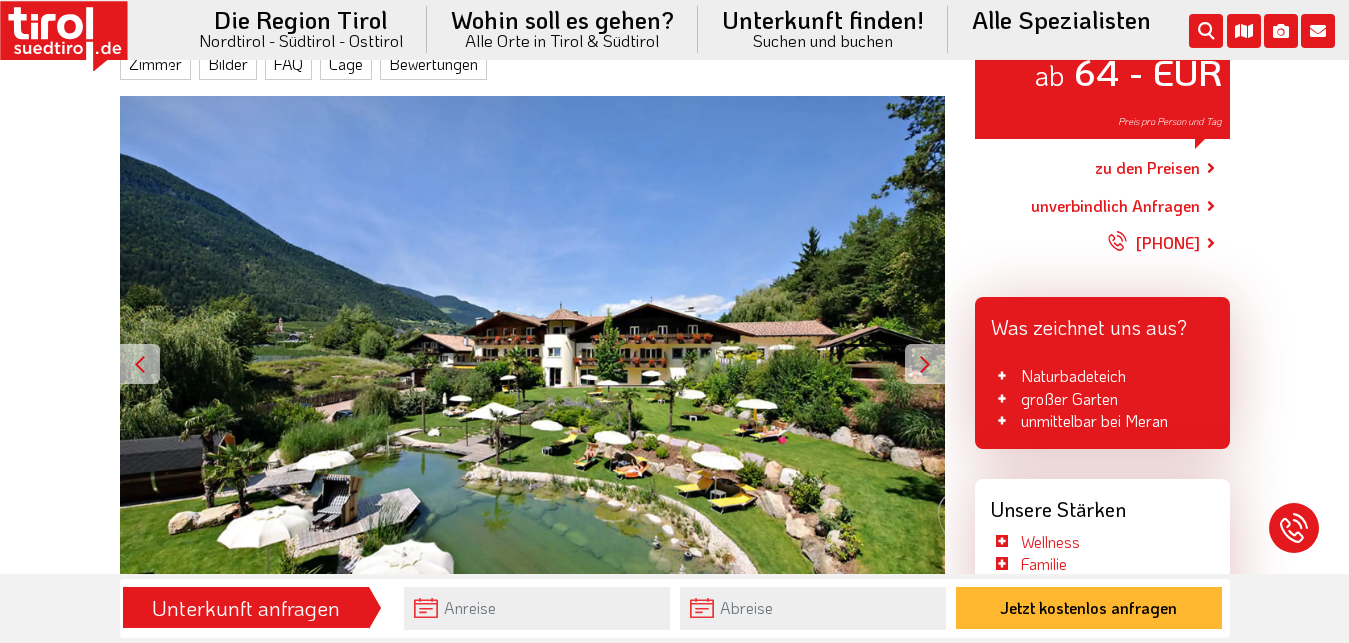 scroll, scrollTop: 340, scrollLeft: 0, axis: vertical 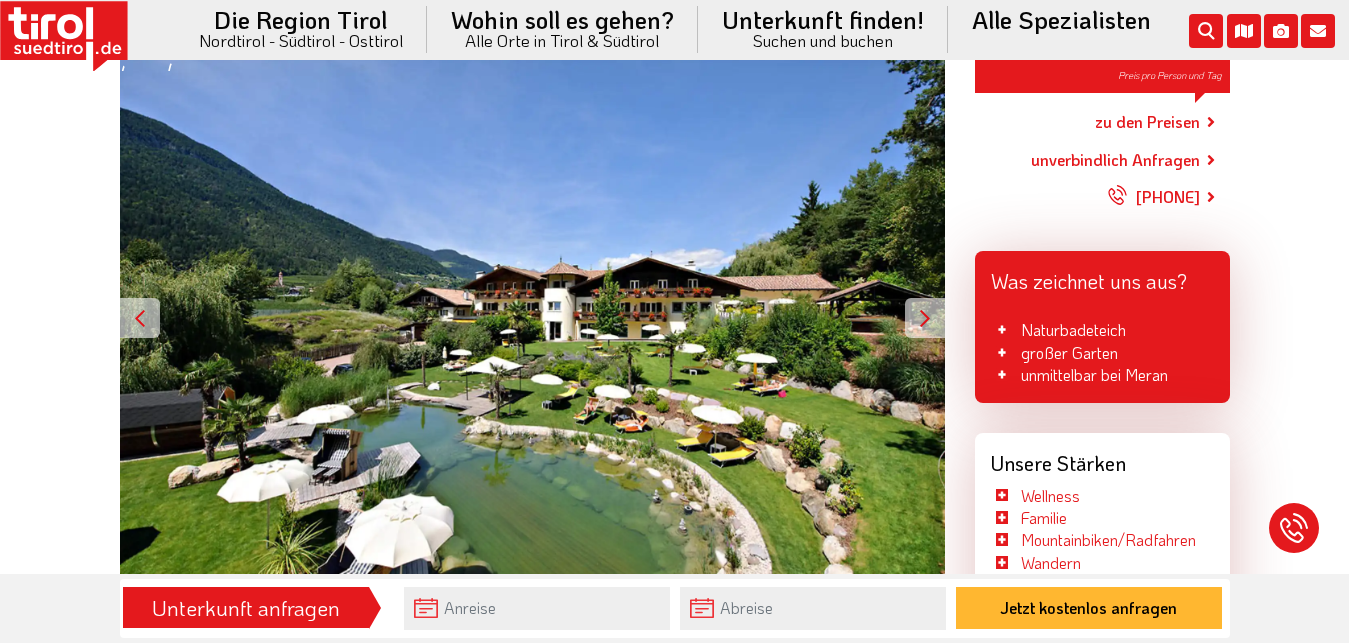 click at bounding box center (925, 318) 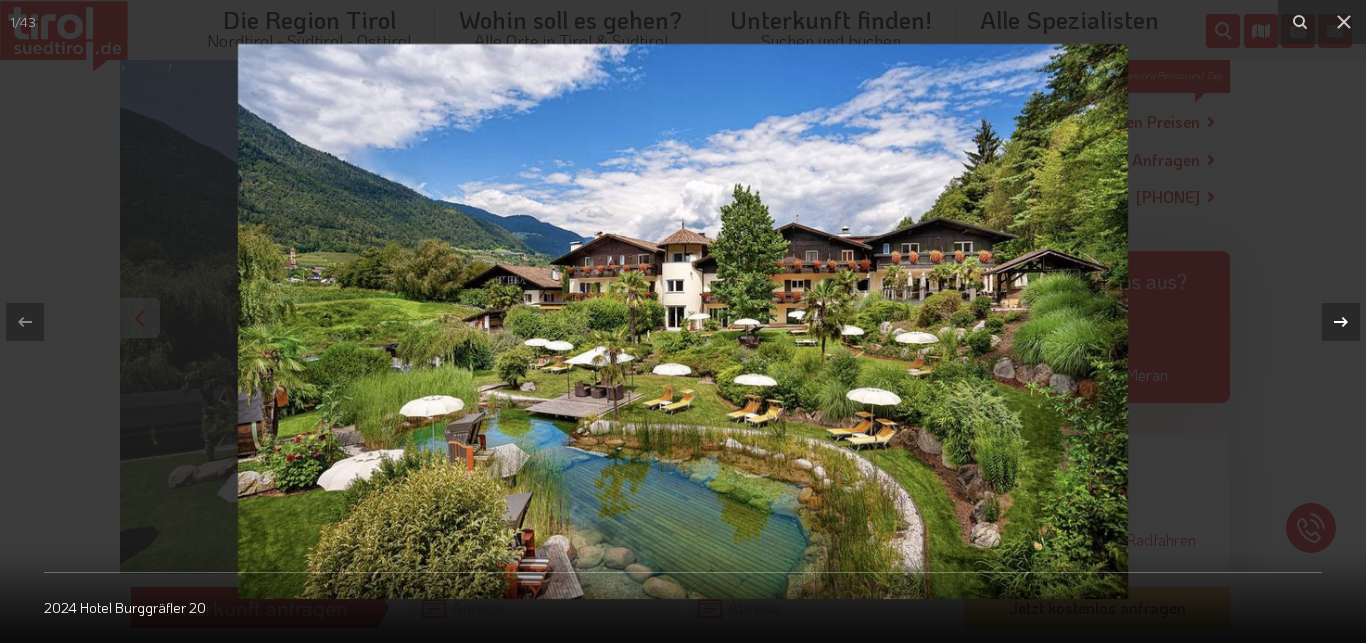 click 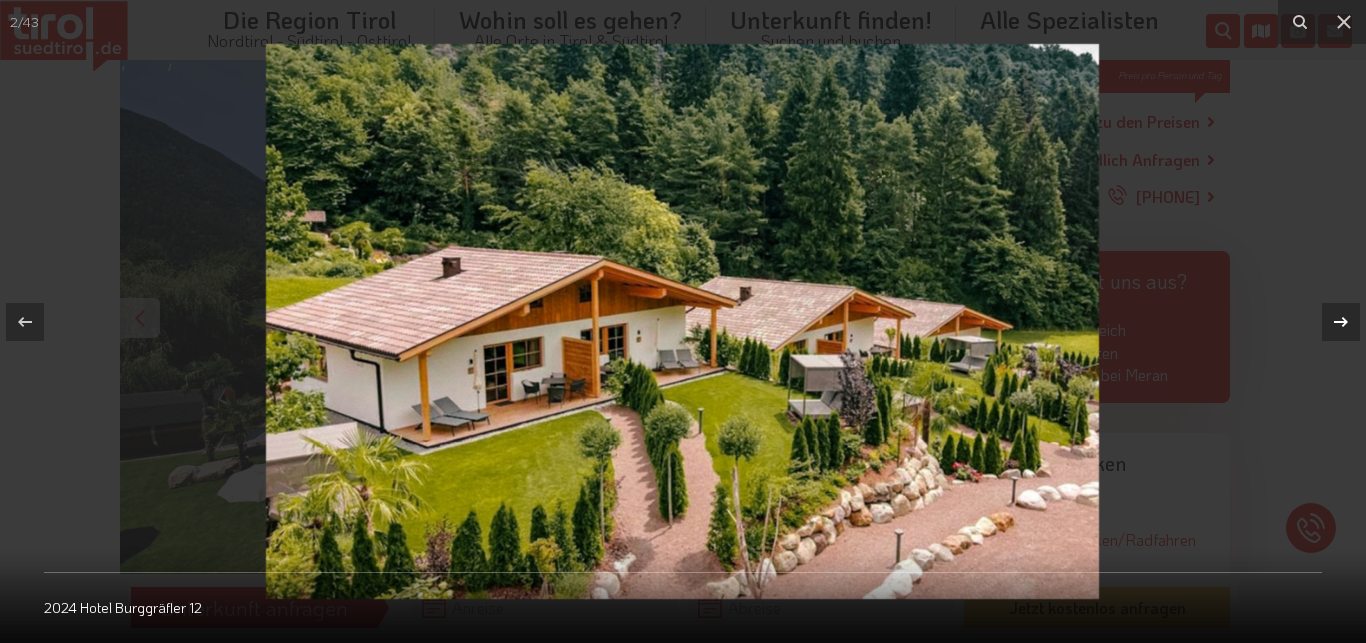 click 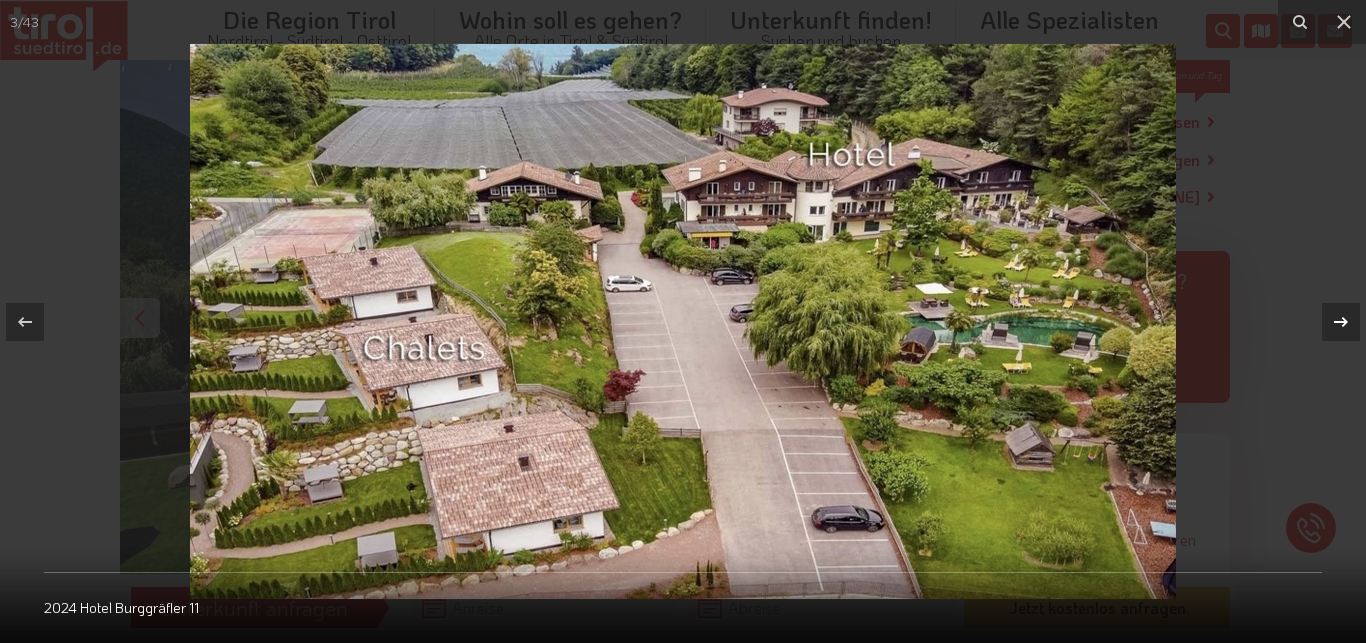 click 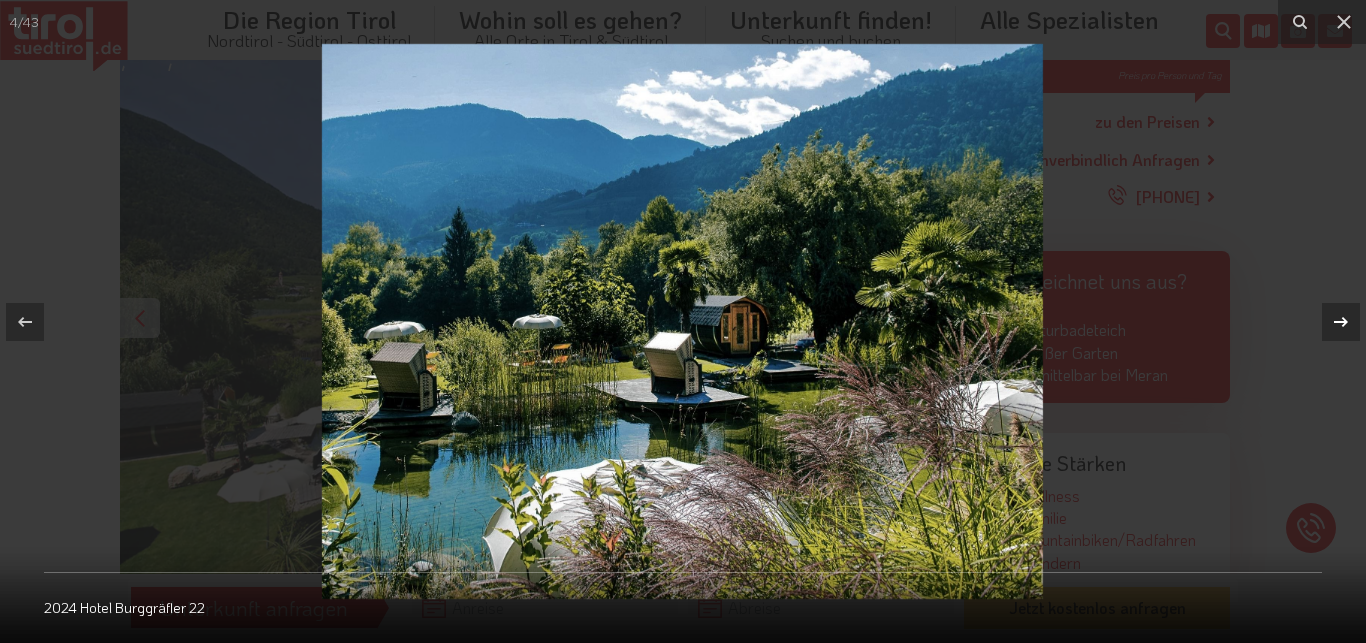 click 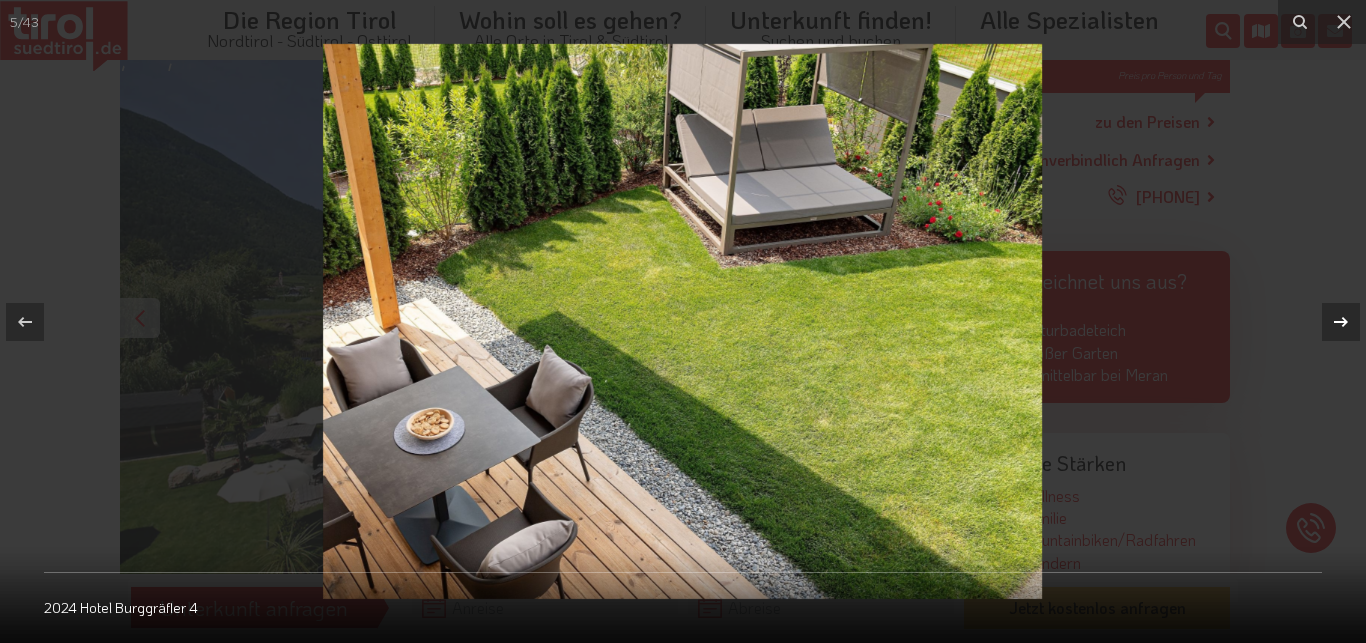 click 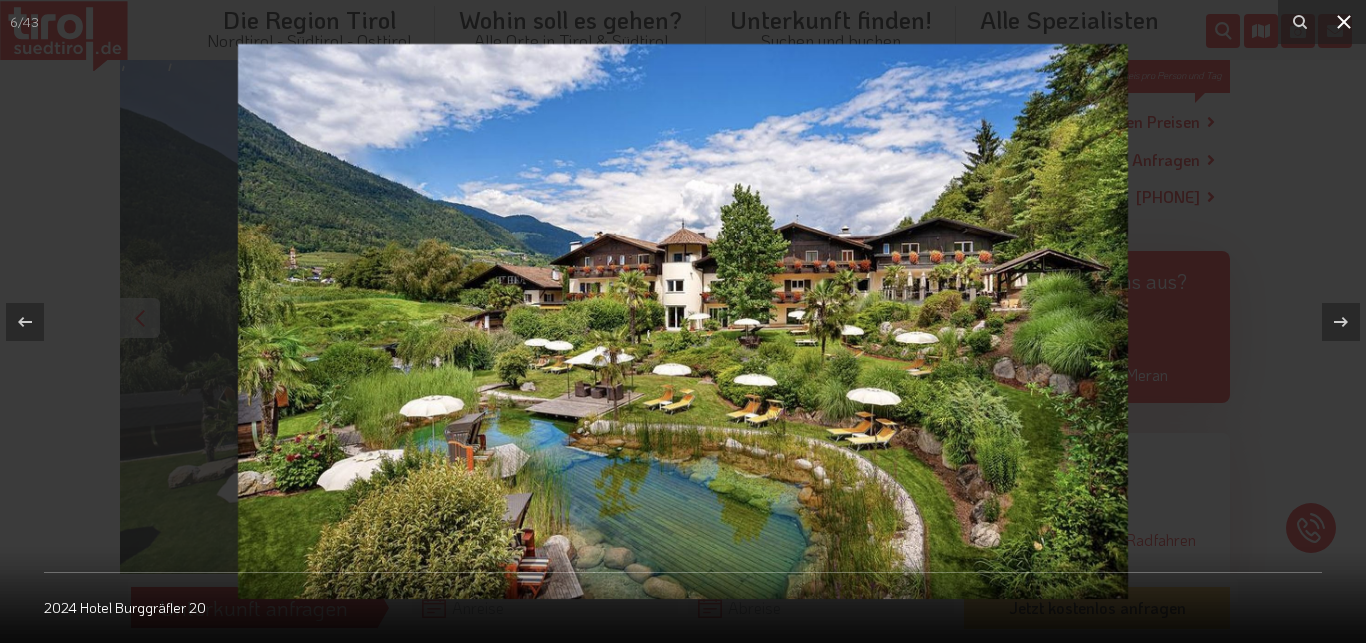 click 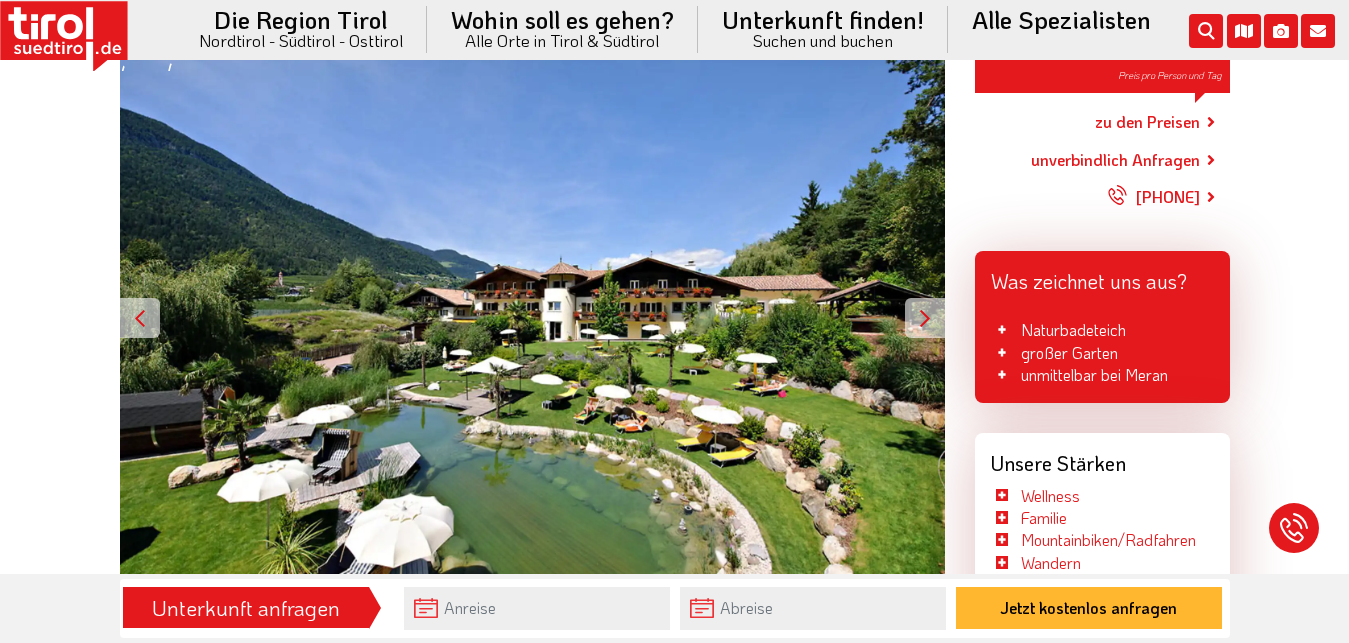 scroll, scrollTop: 0, scrollLeft: 0, axis: both 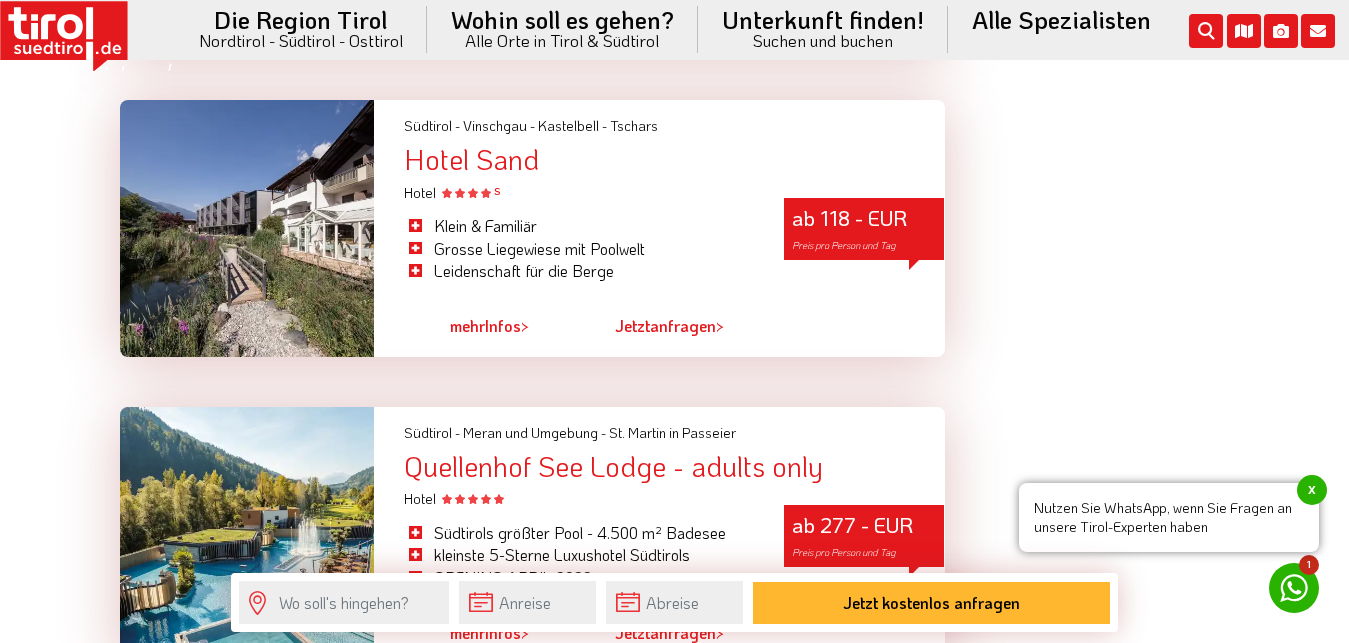 click at bounding box center [247, 228] 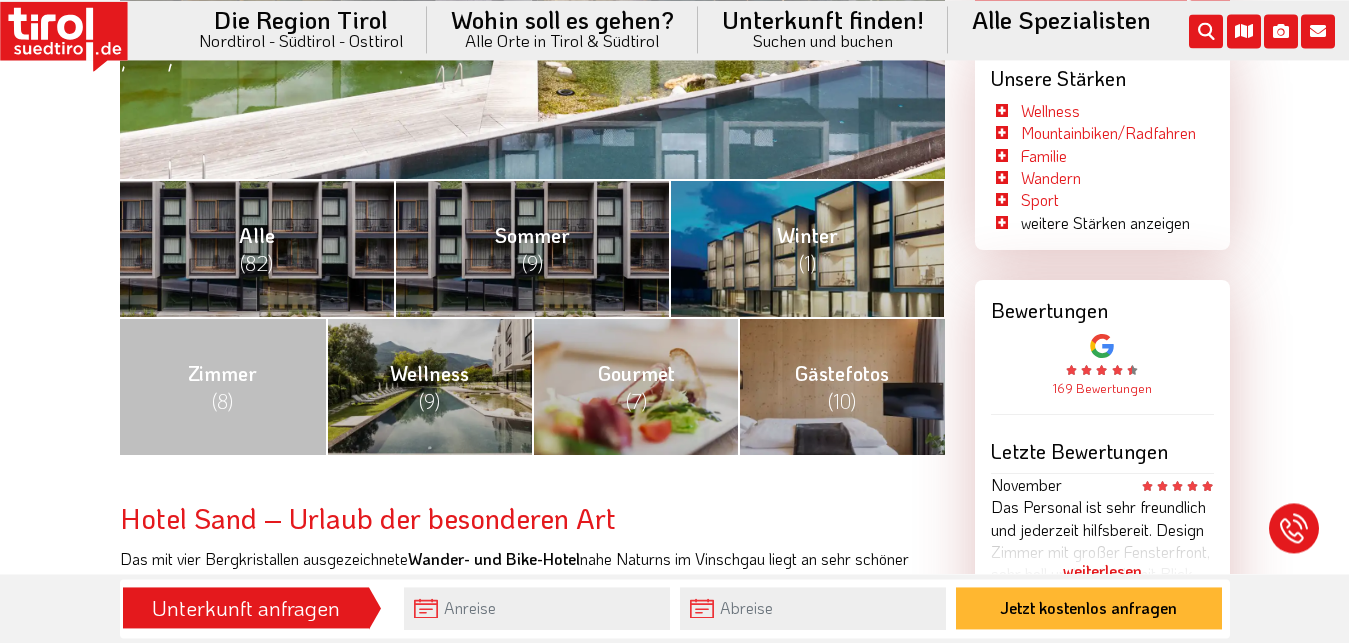 scroll, scrollTop: 748, scrollLeft: 0, axis: vertical 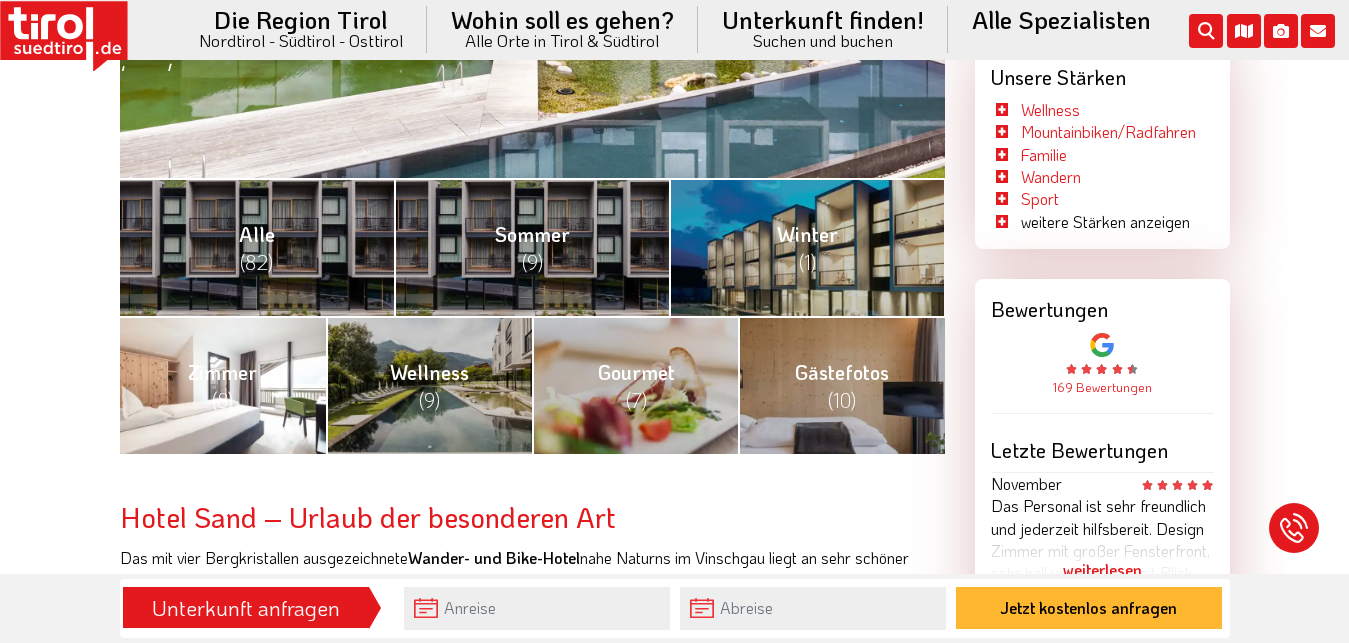 click on "Zimmer   (8)" at bounding box center [222, 386] 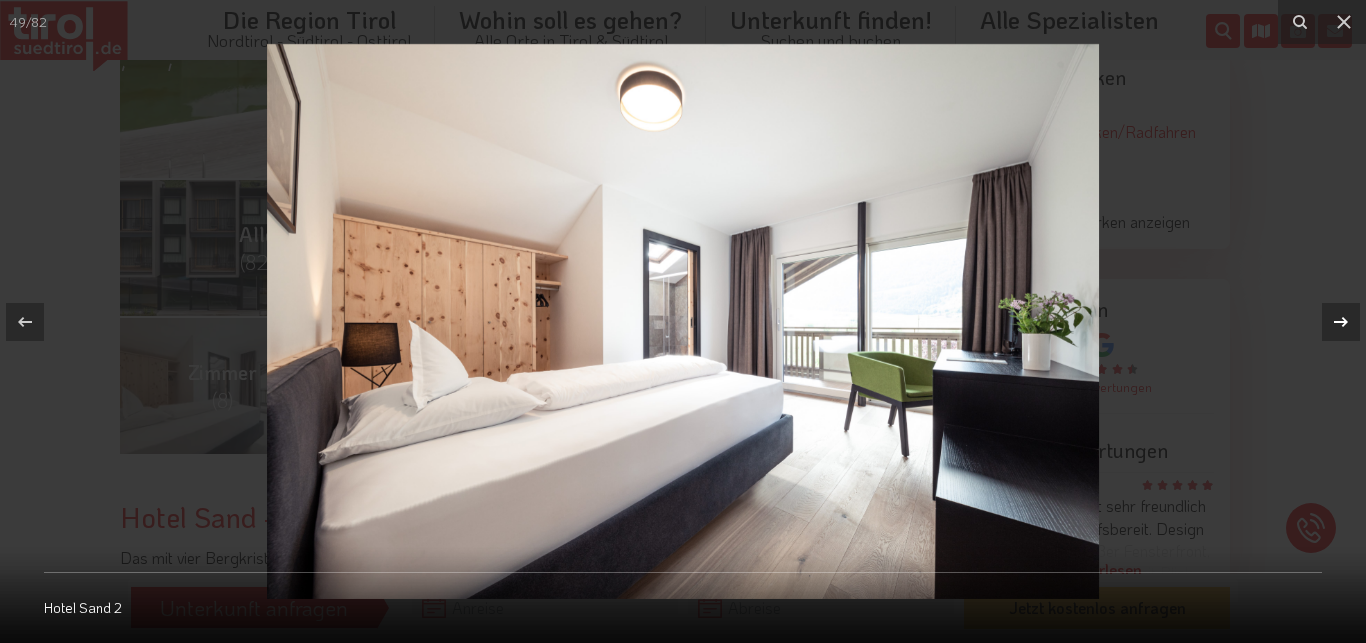 click 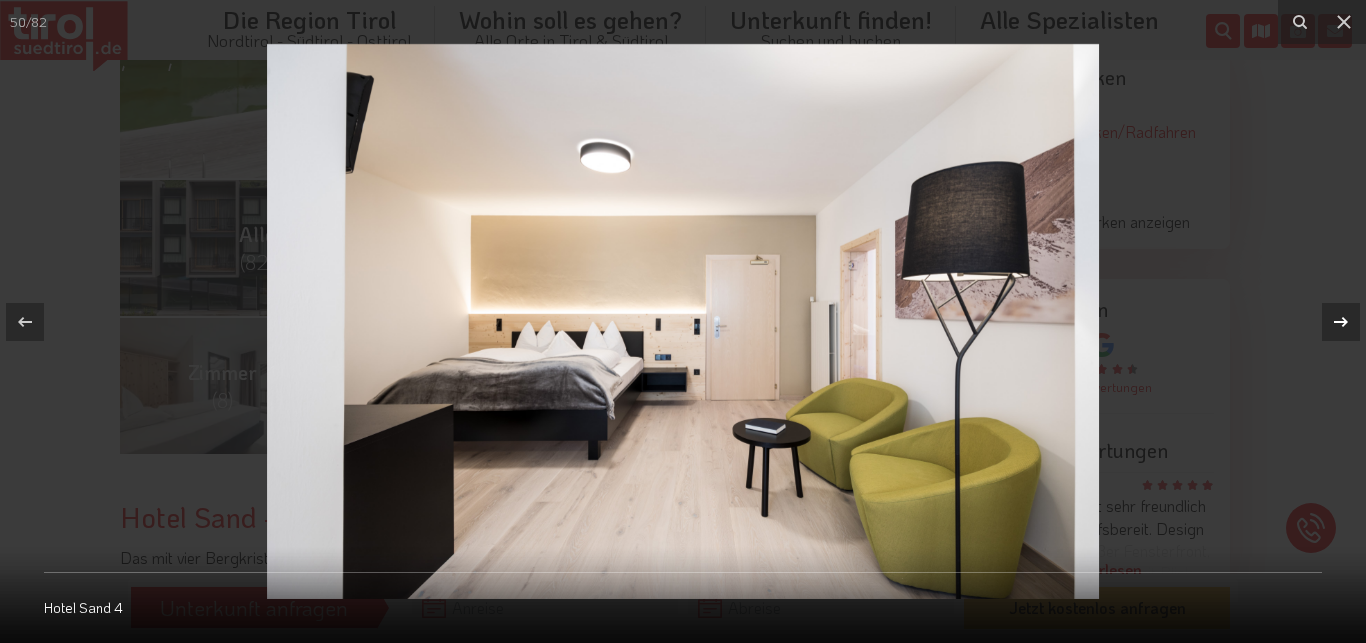 click 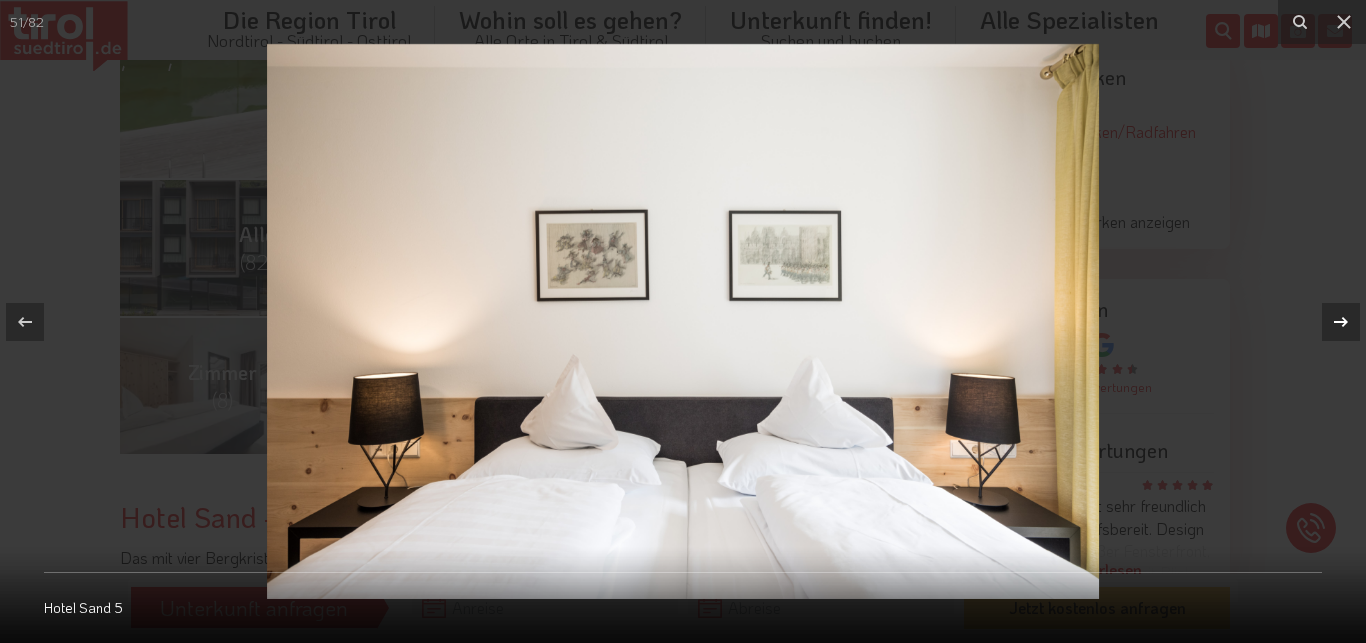 click 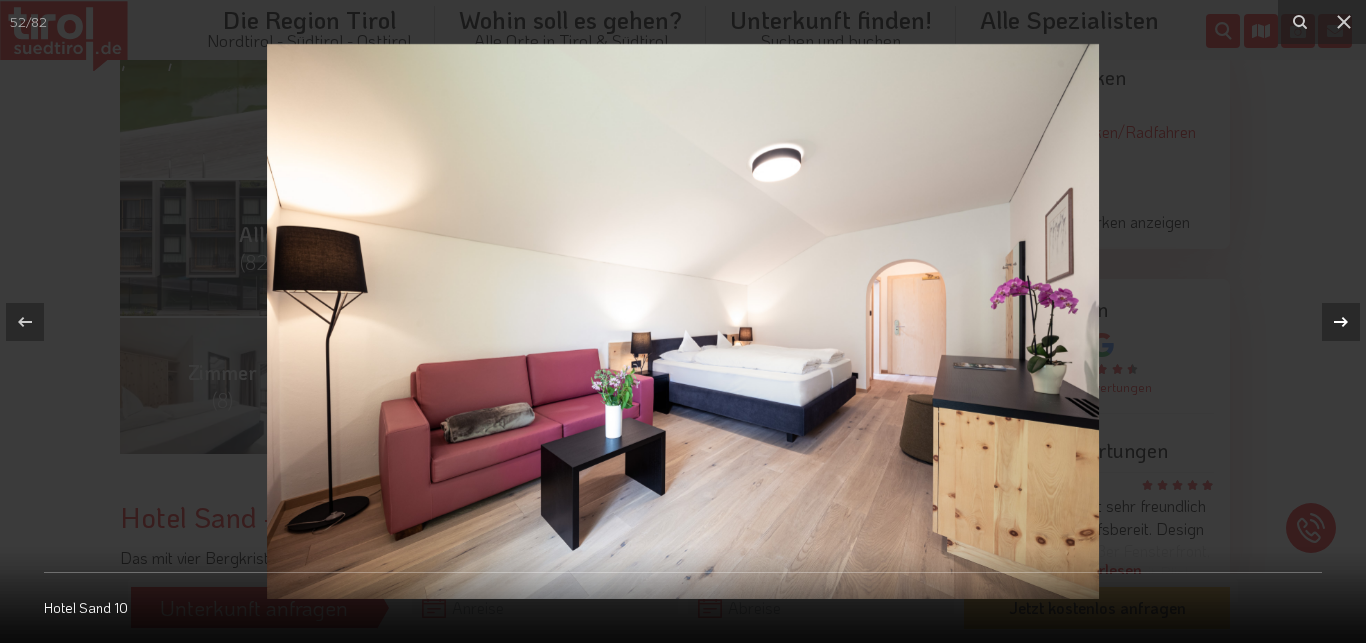 click 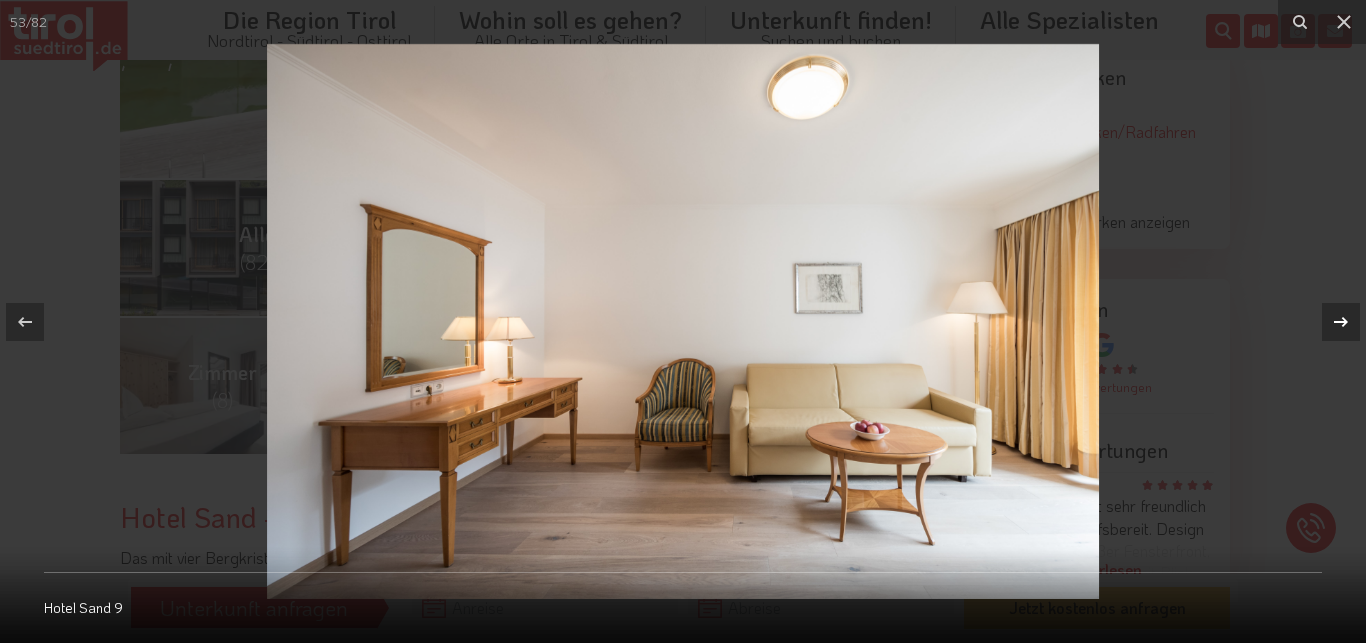 click 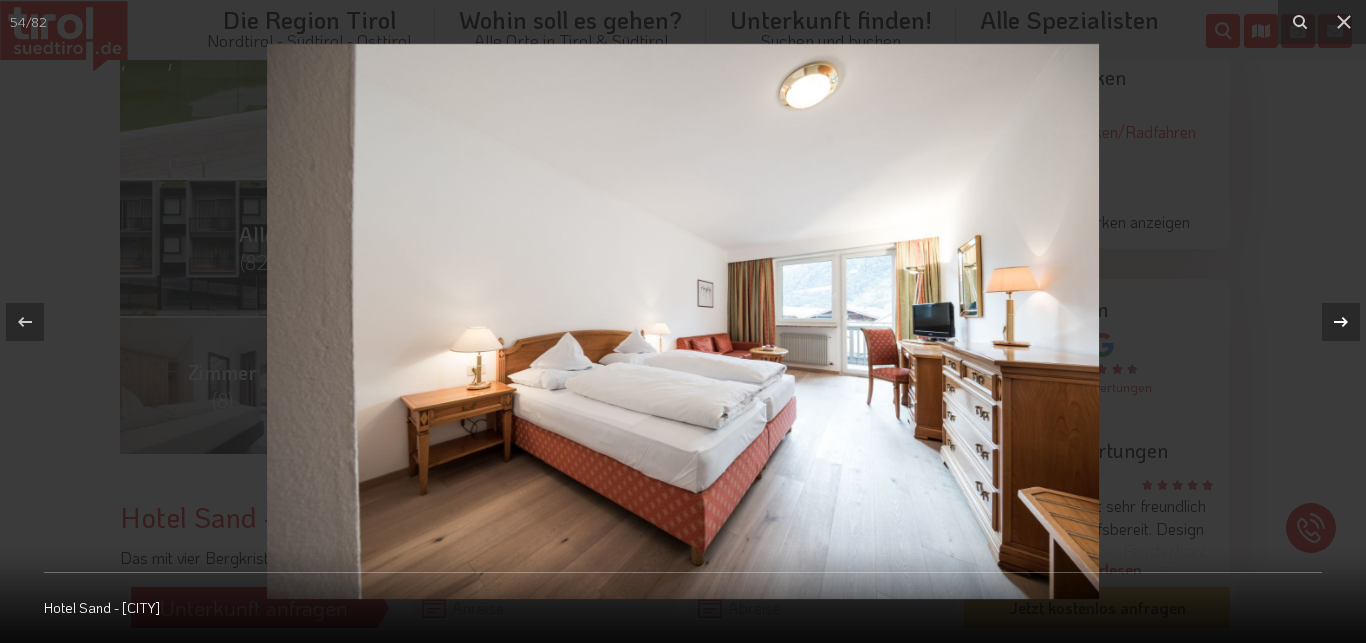 click 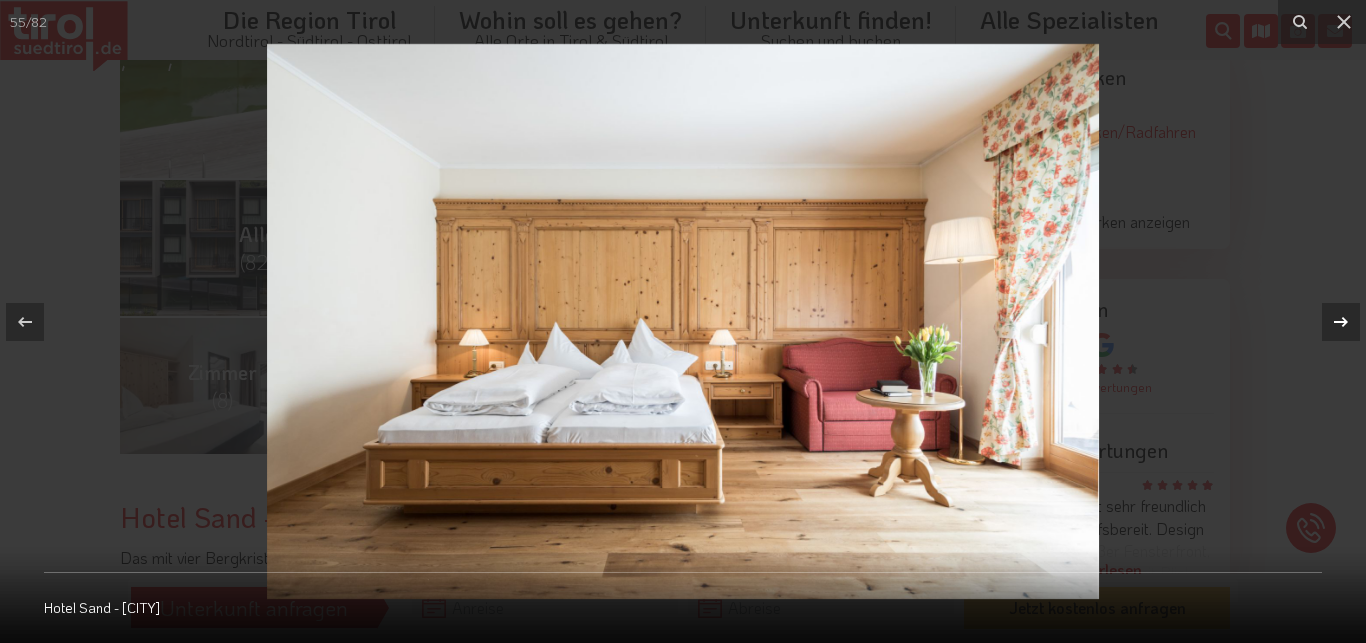 click 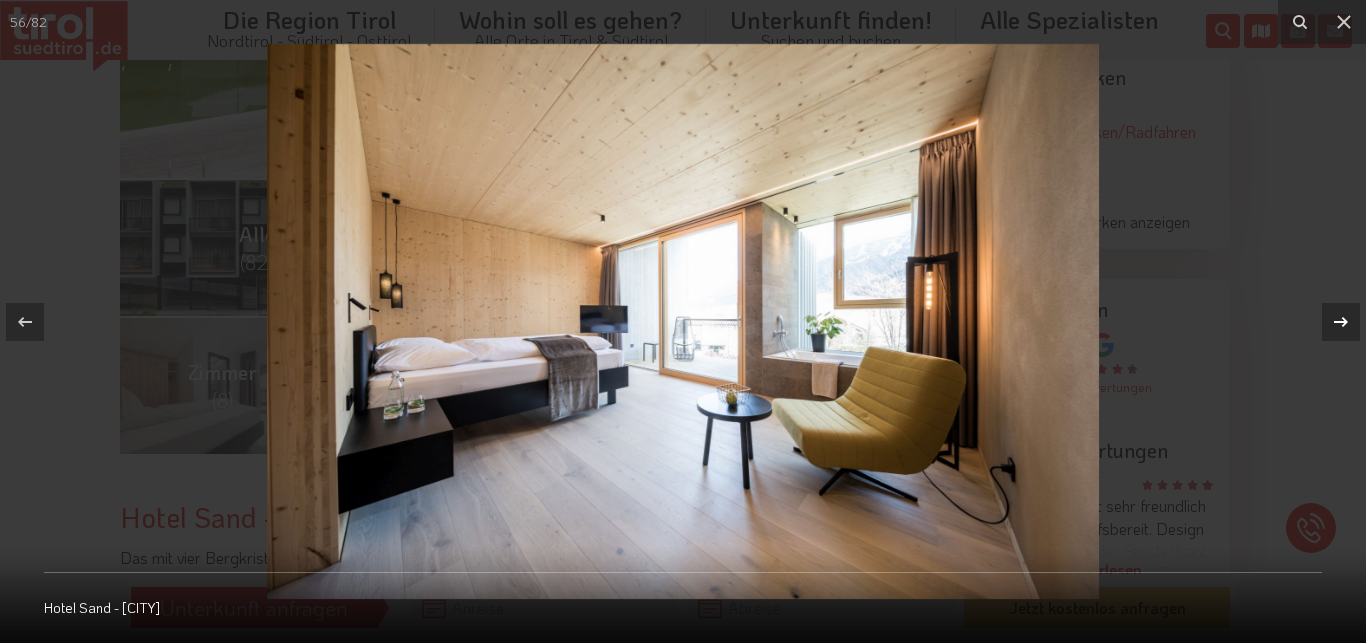 click 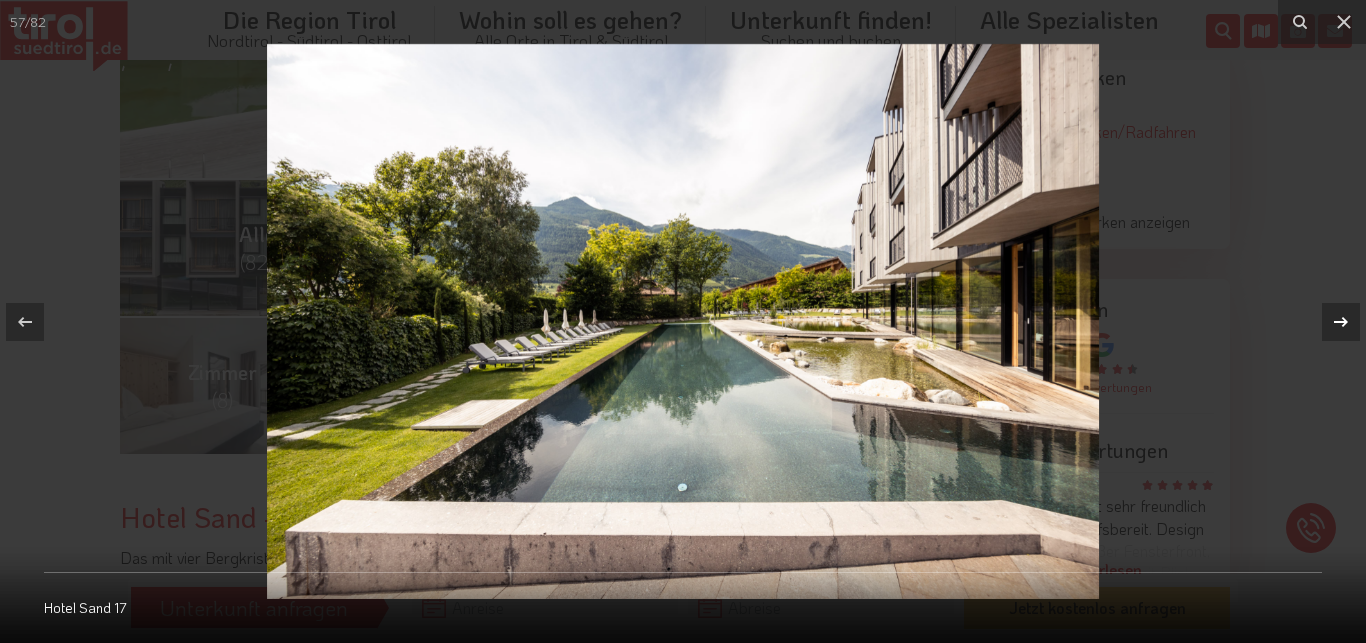 click 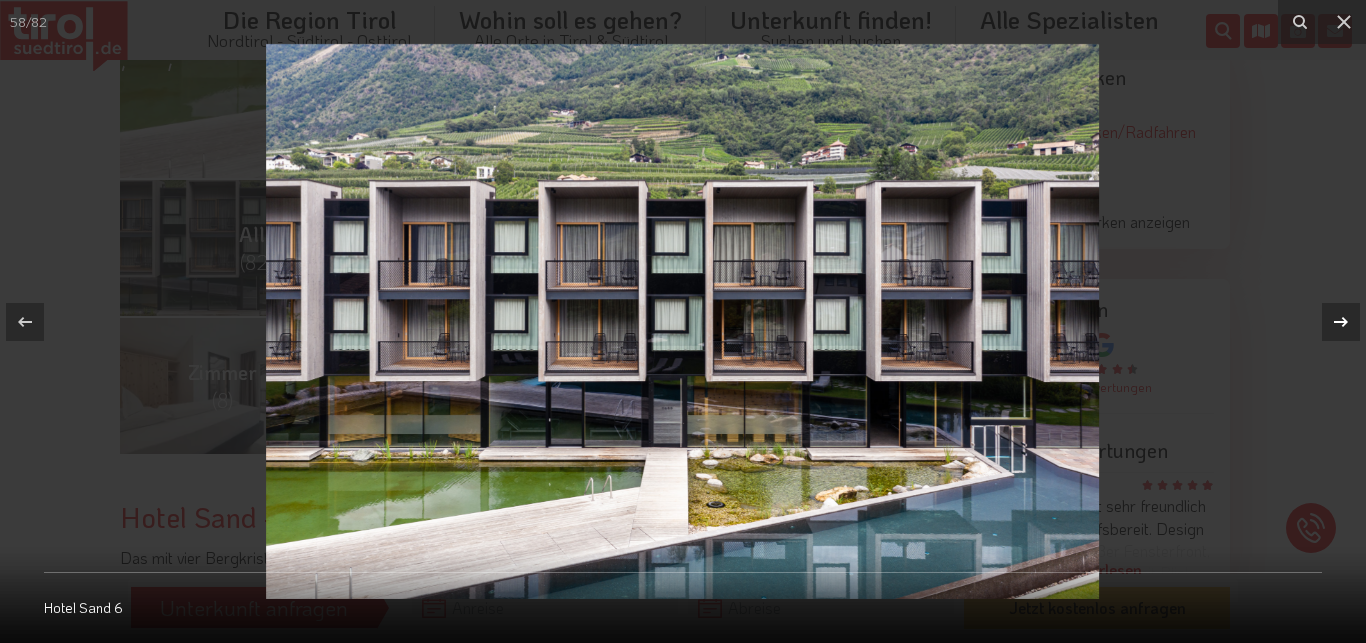 click 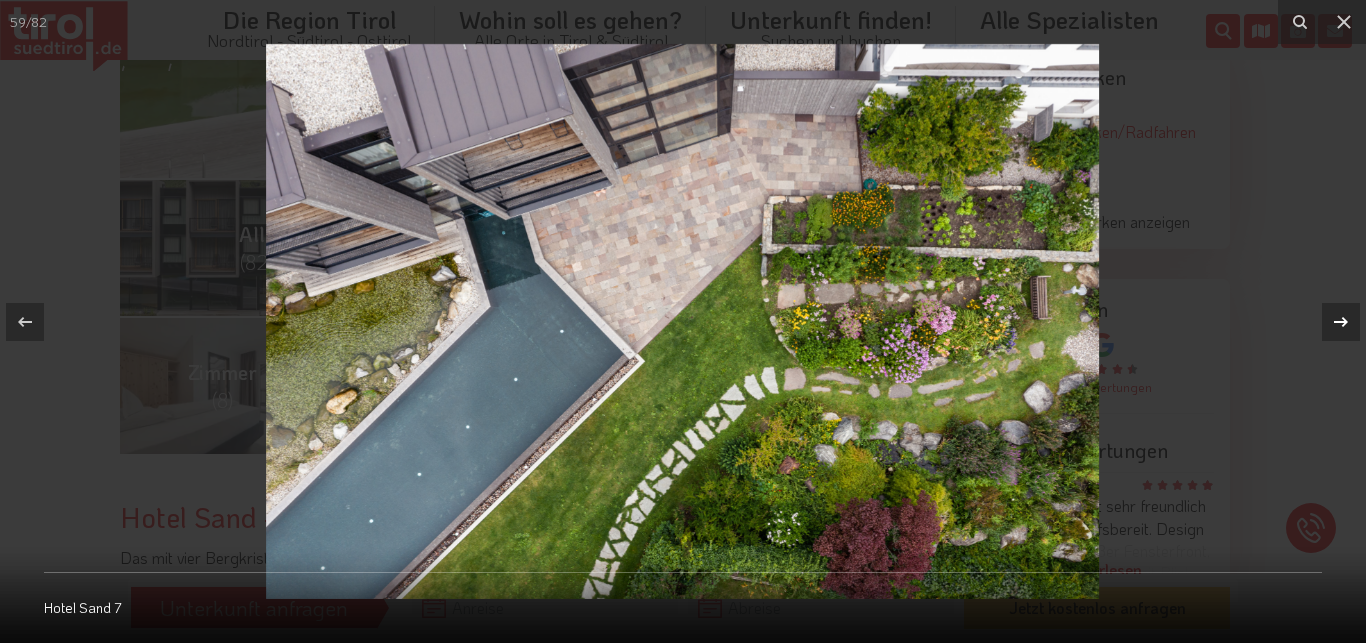 click 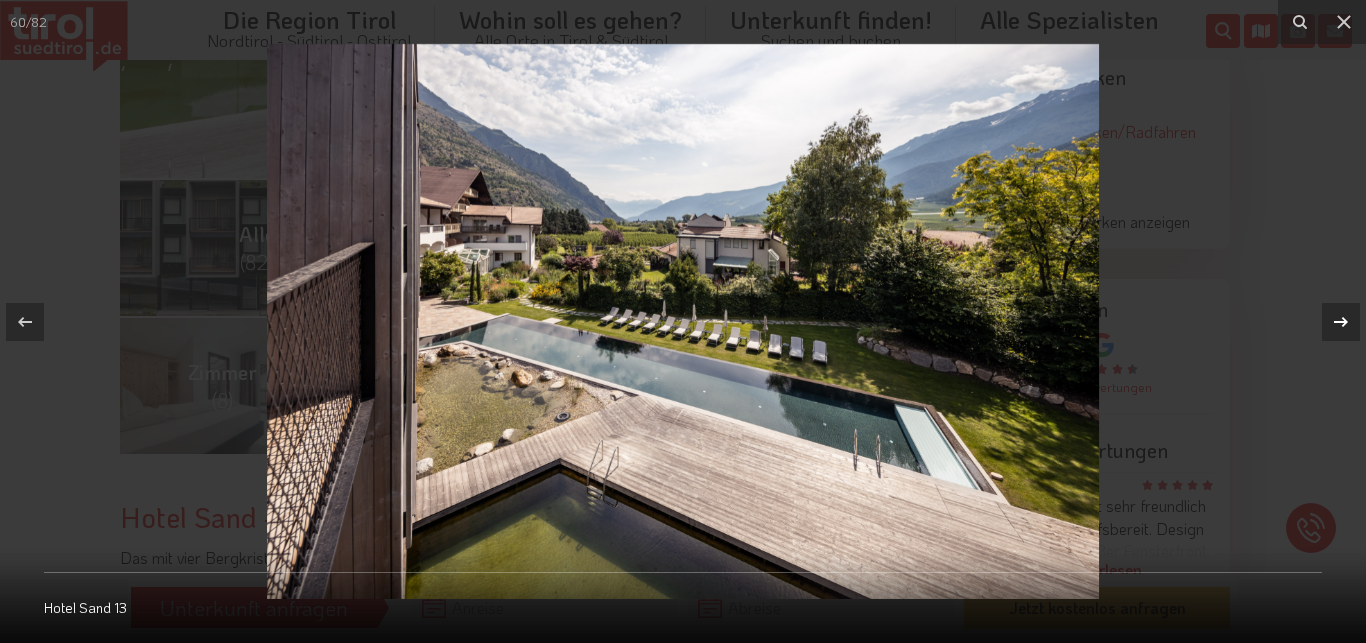 click 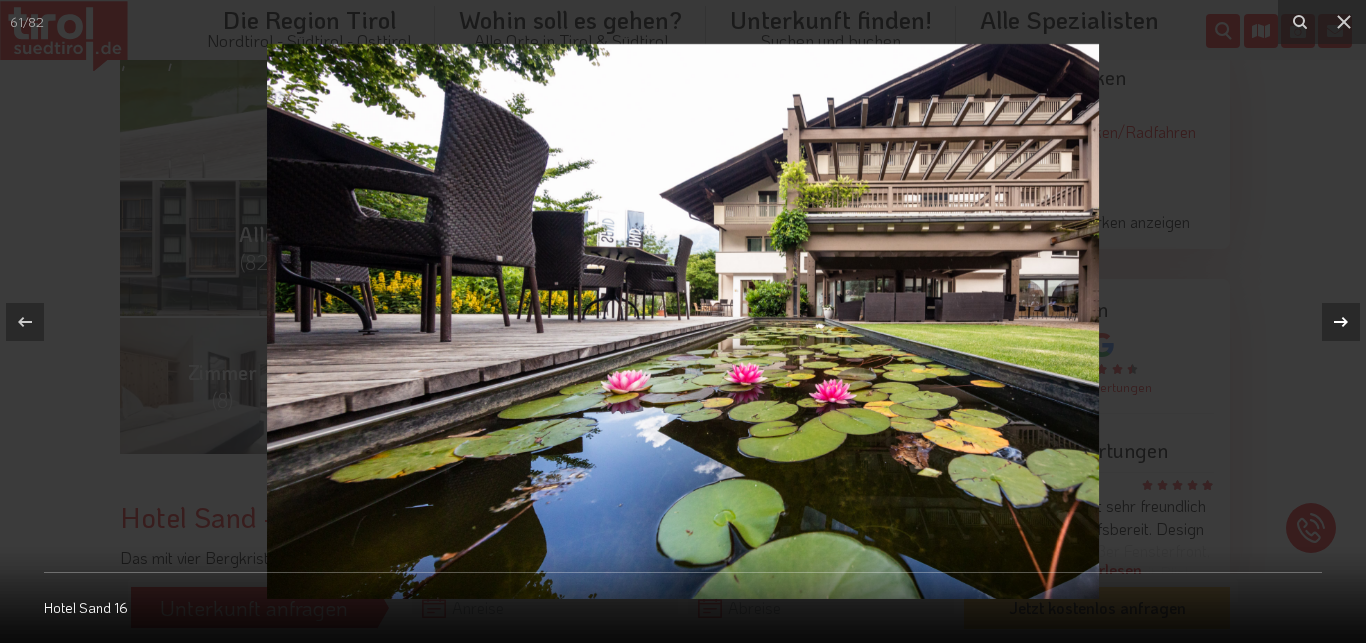 click 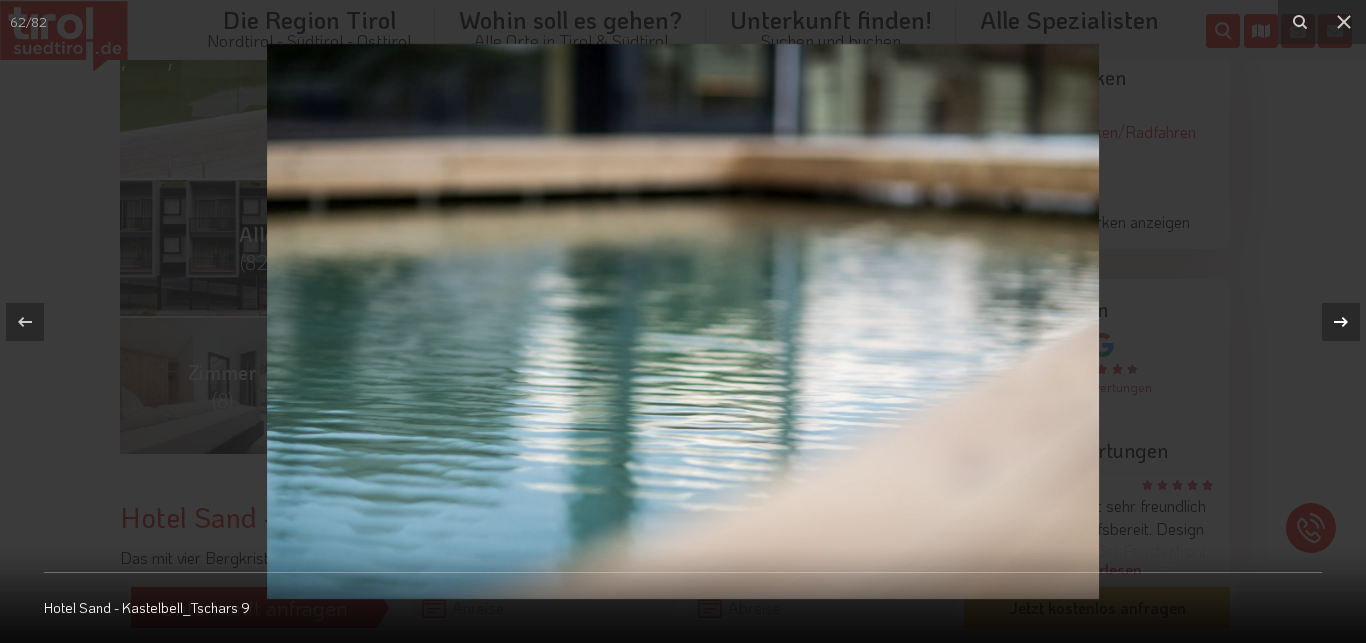 click 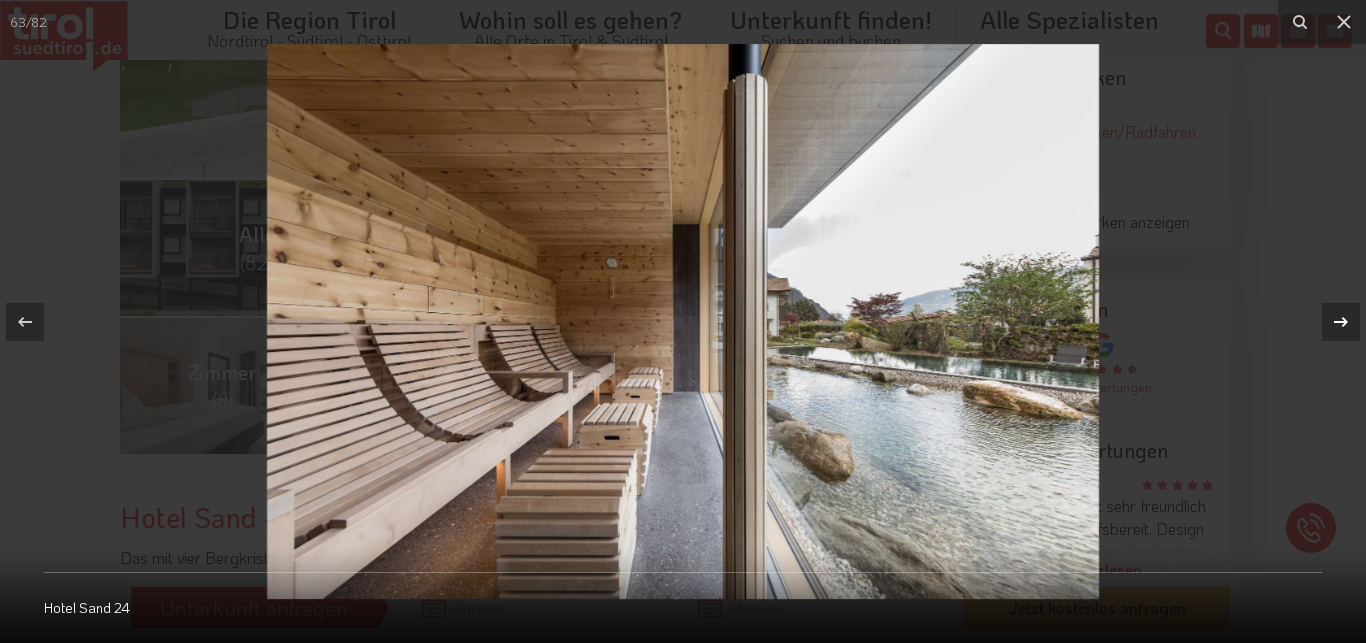 click 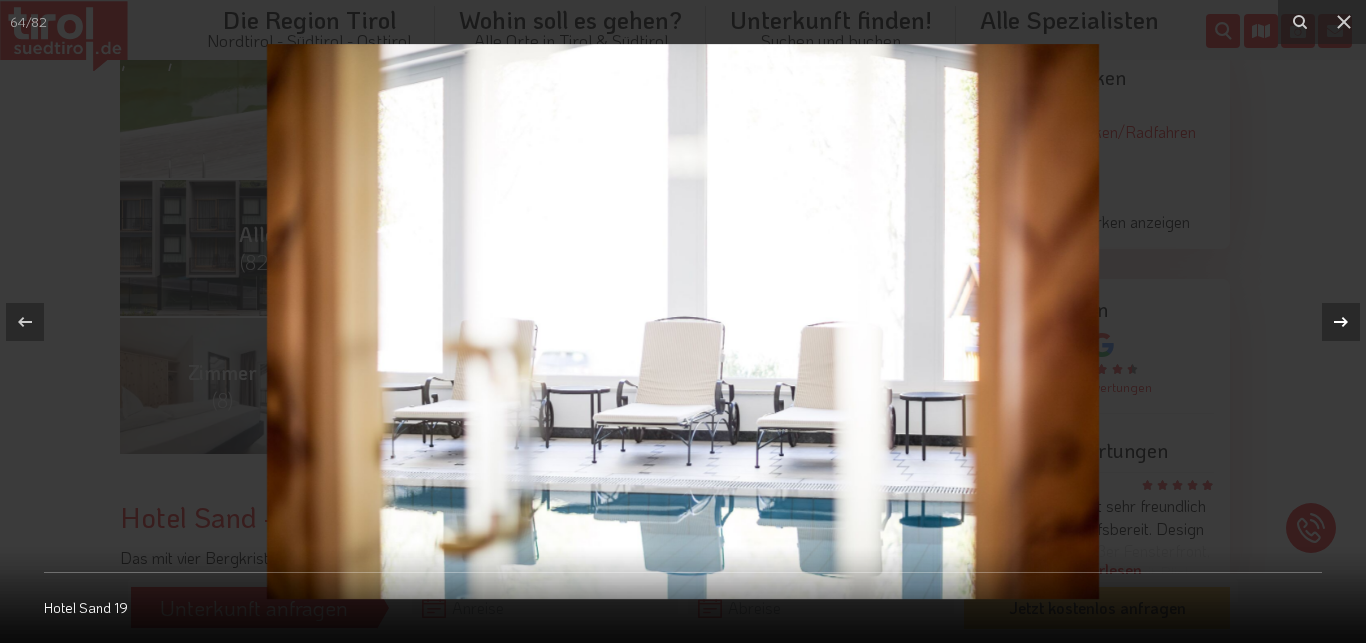 click 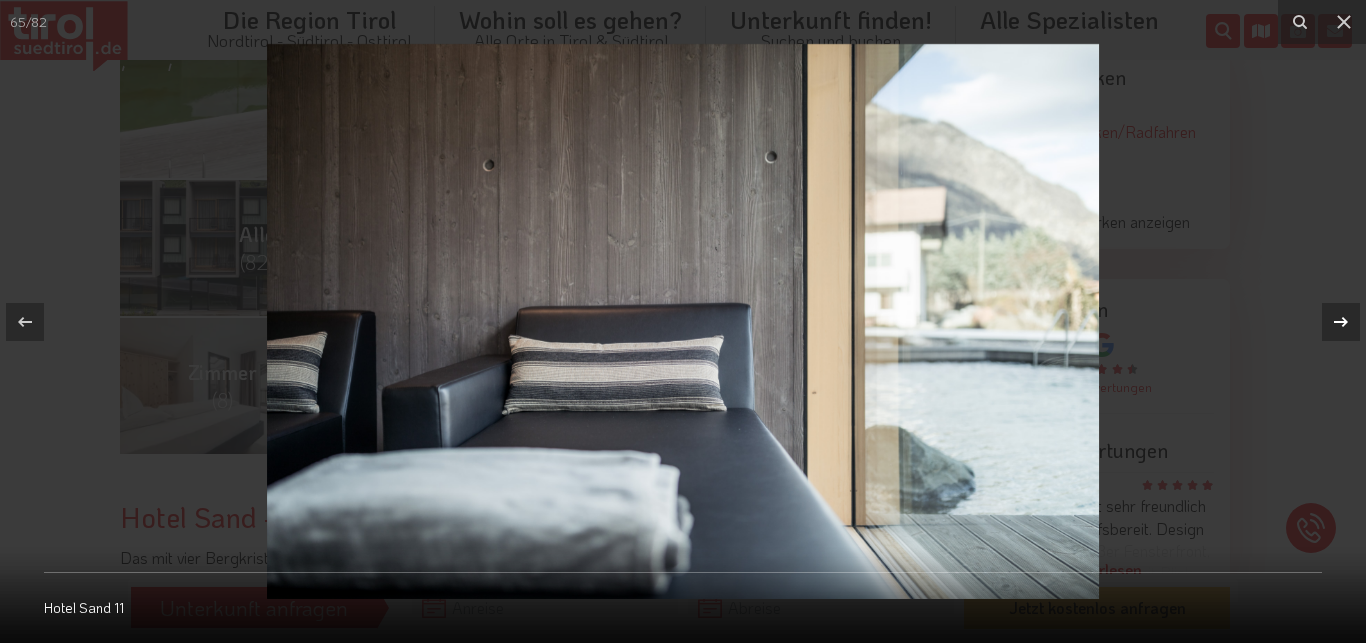 click 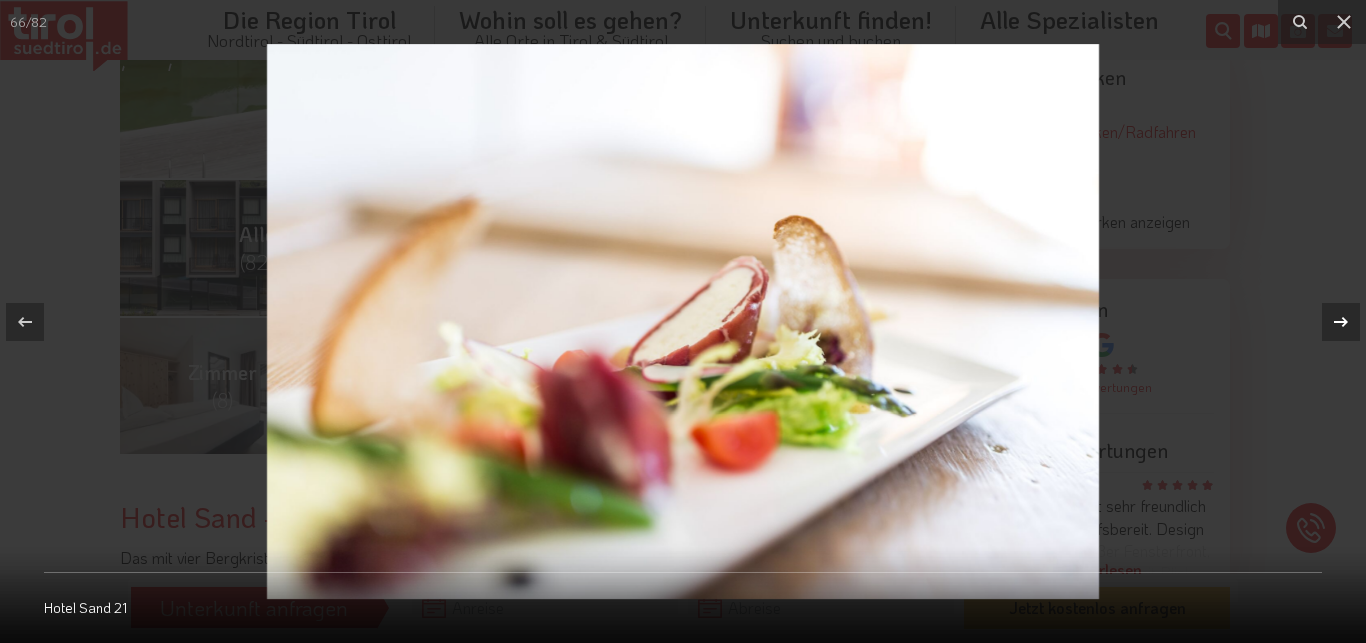 click 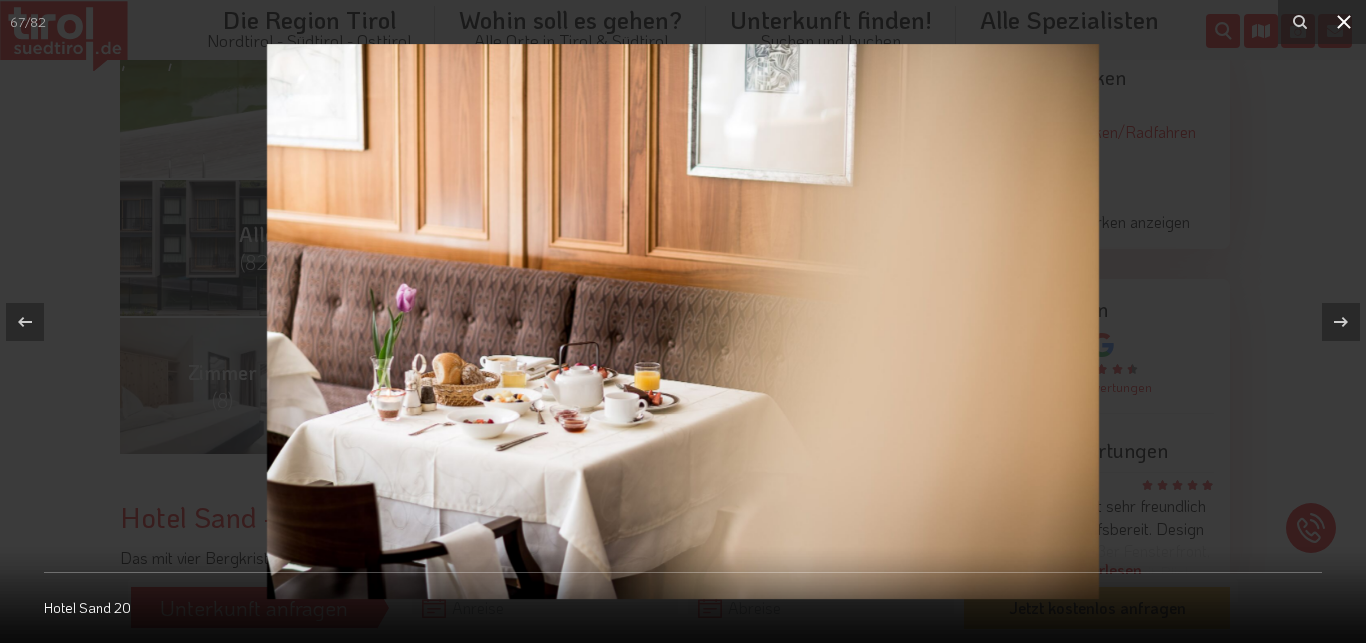 click 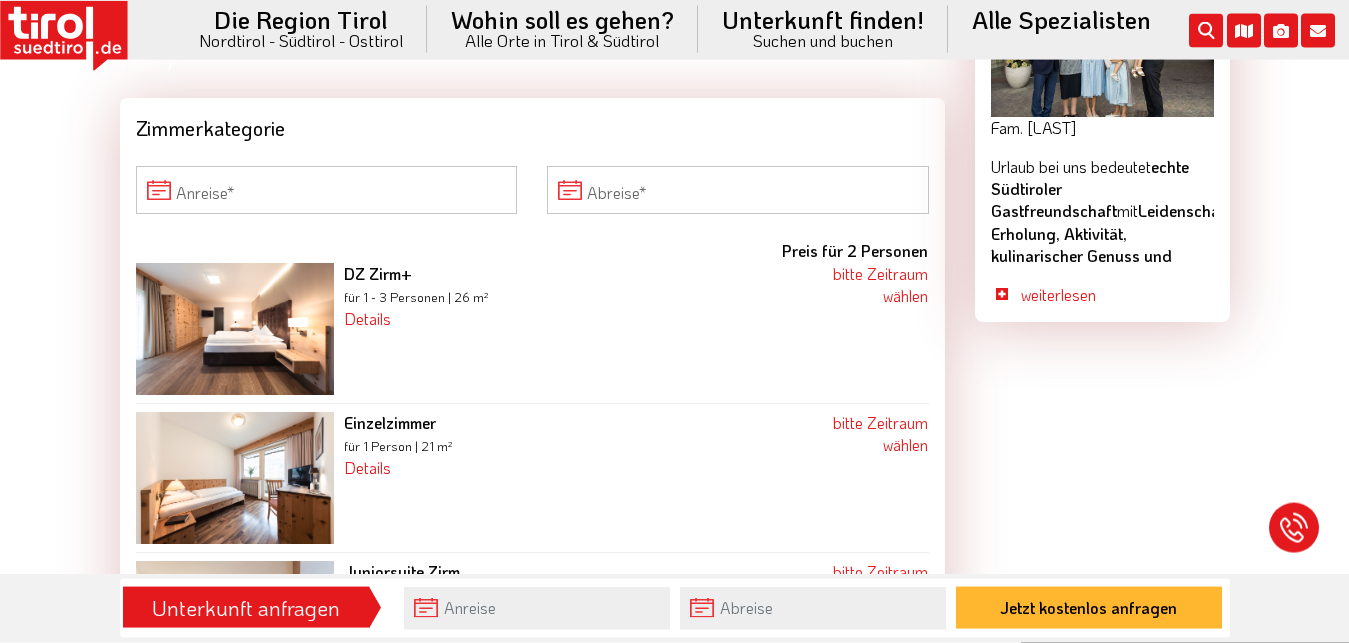 scroll, scrollTop: 1853, scrollLeft: 0, axis: vertical 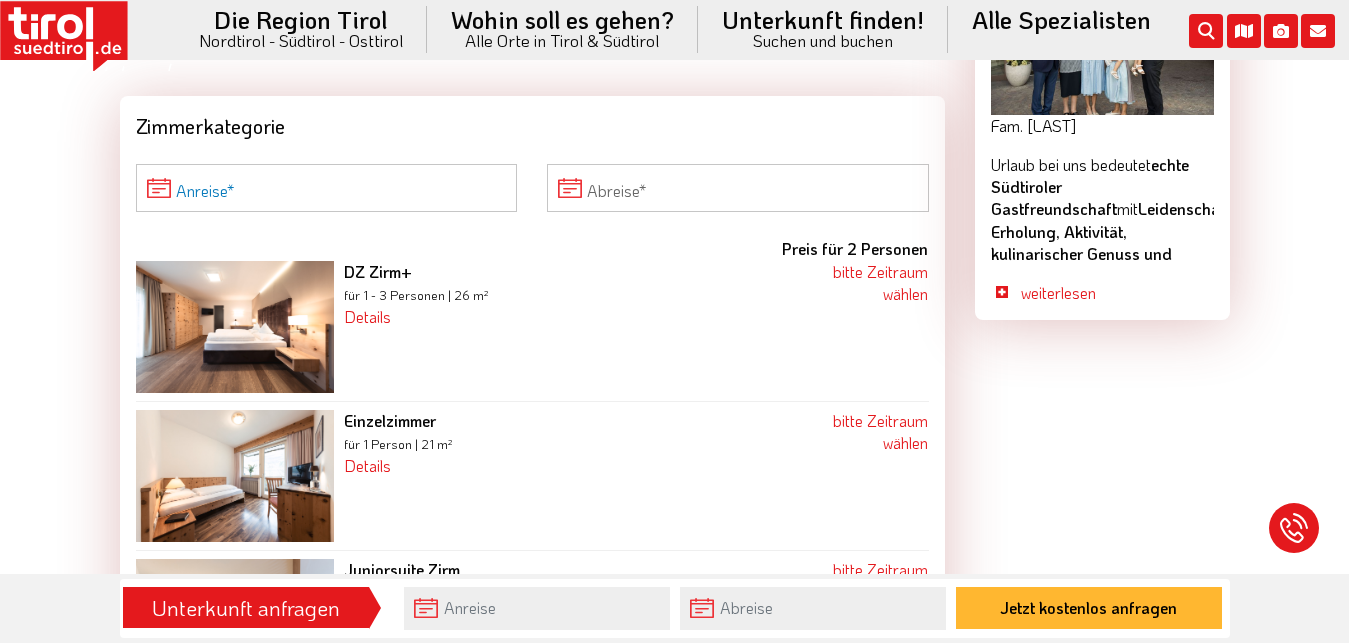 click on "Anreise" at bounding box center (327, 188) 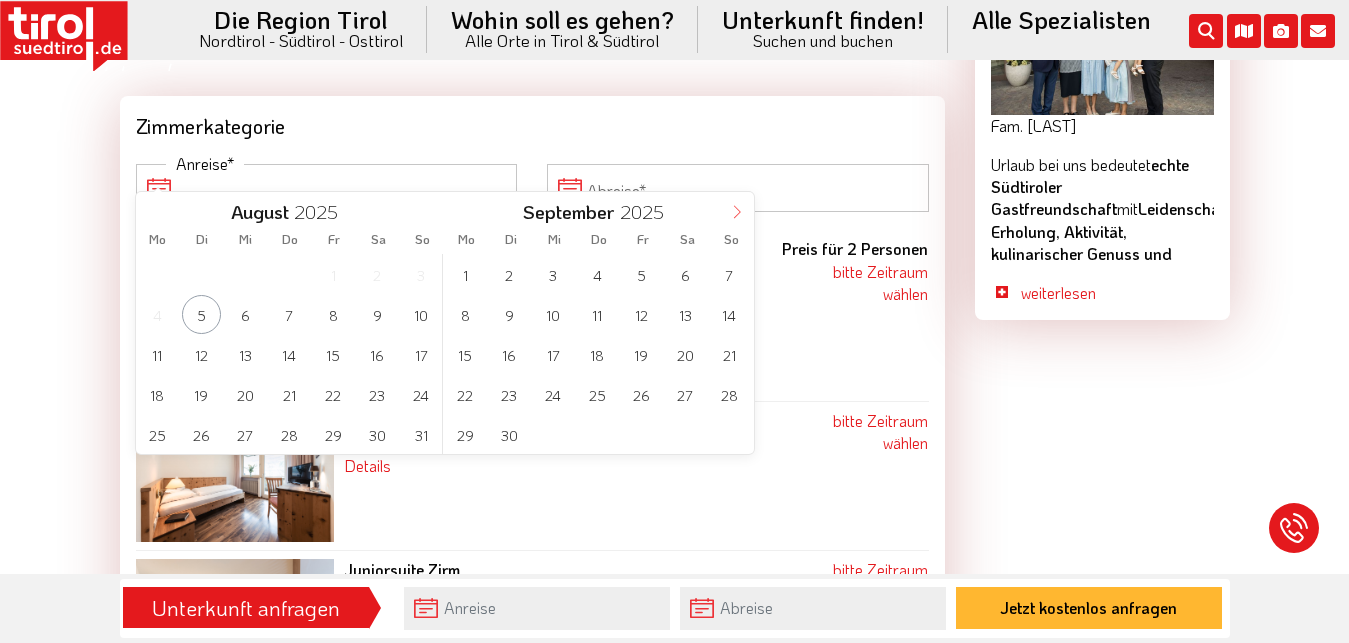click 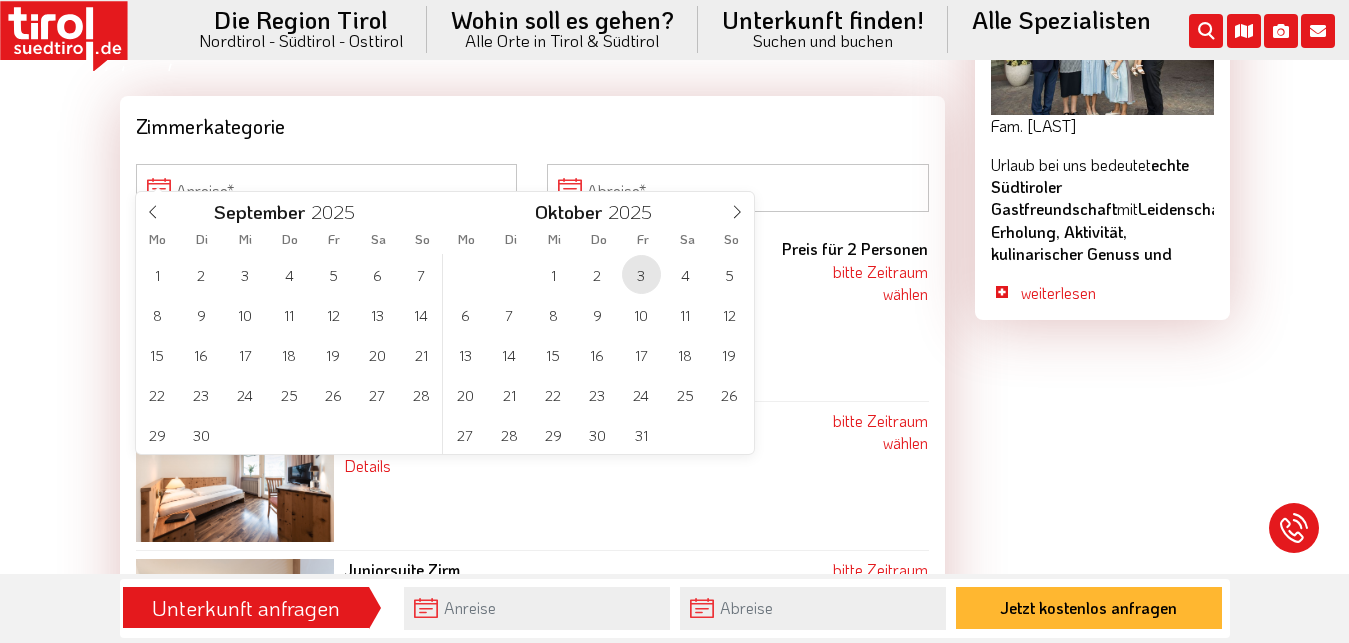 click on "3" at bounding box center (641, 274) 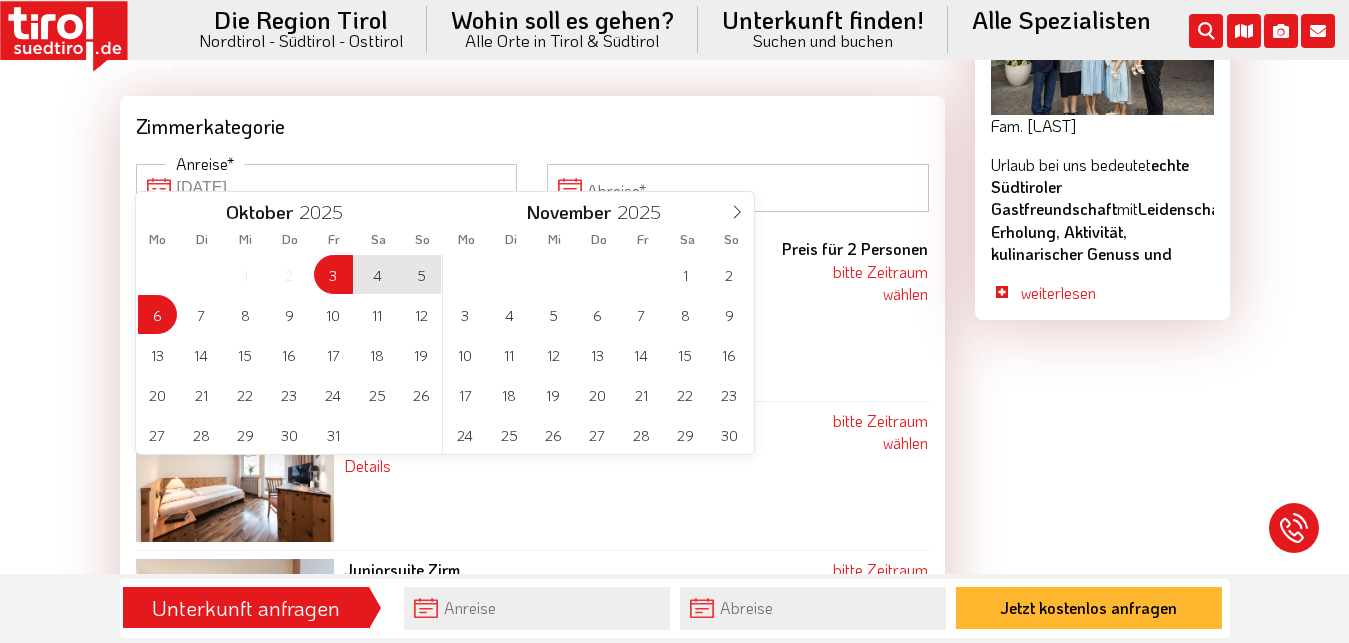 click on "6" at bounding box center (157, 314) 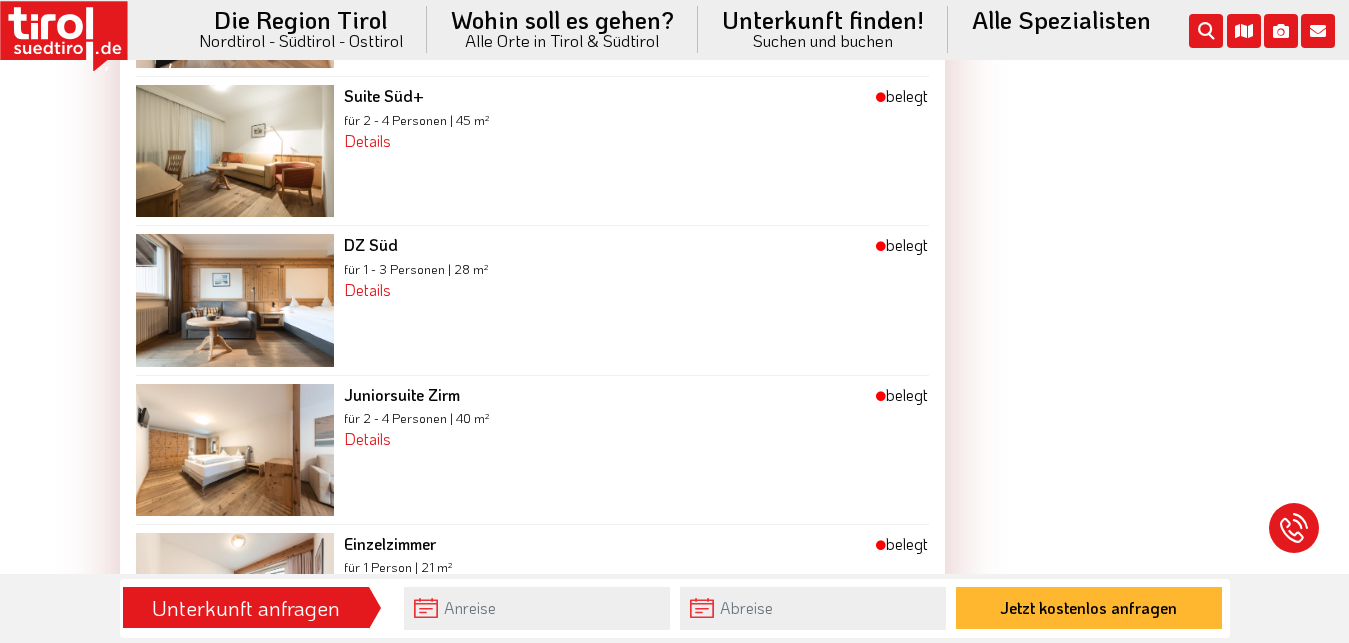 scroll, scrollTop: 2992, scrollLeft: 0, axis: vertical 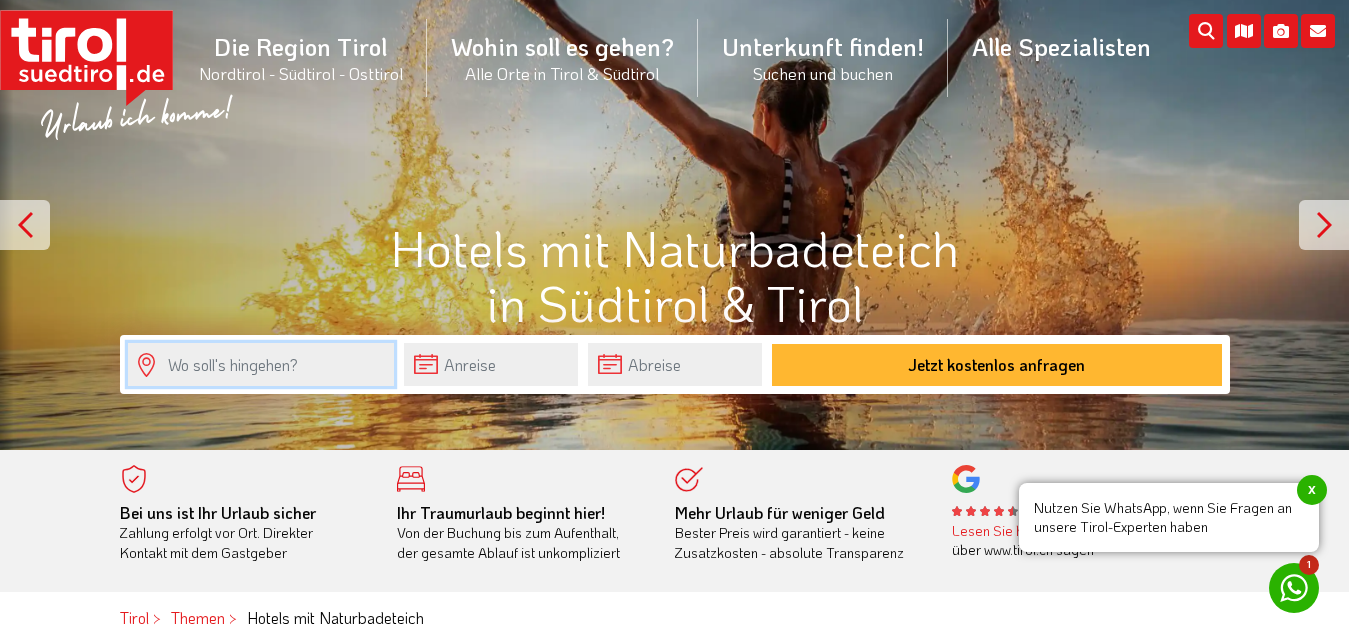 click at bounding box center (261, 364) 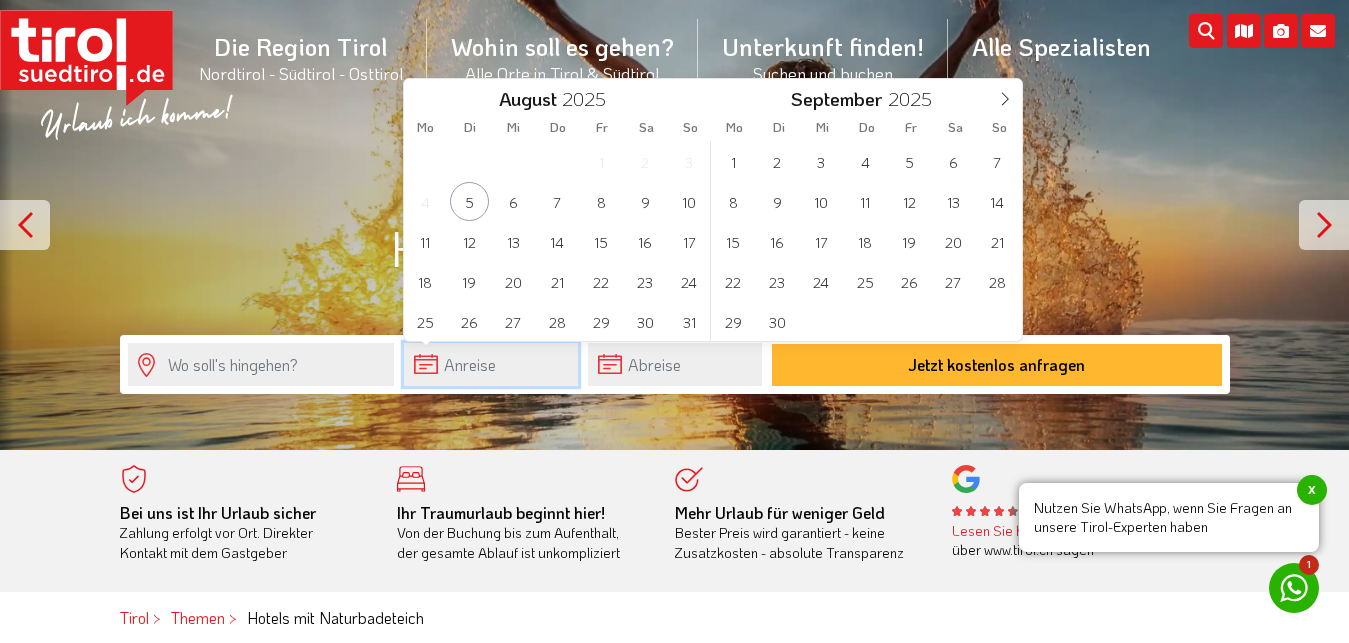 click at bounding box center [491, 364] 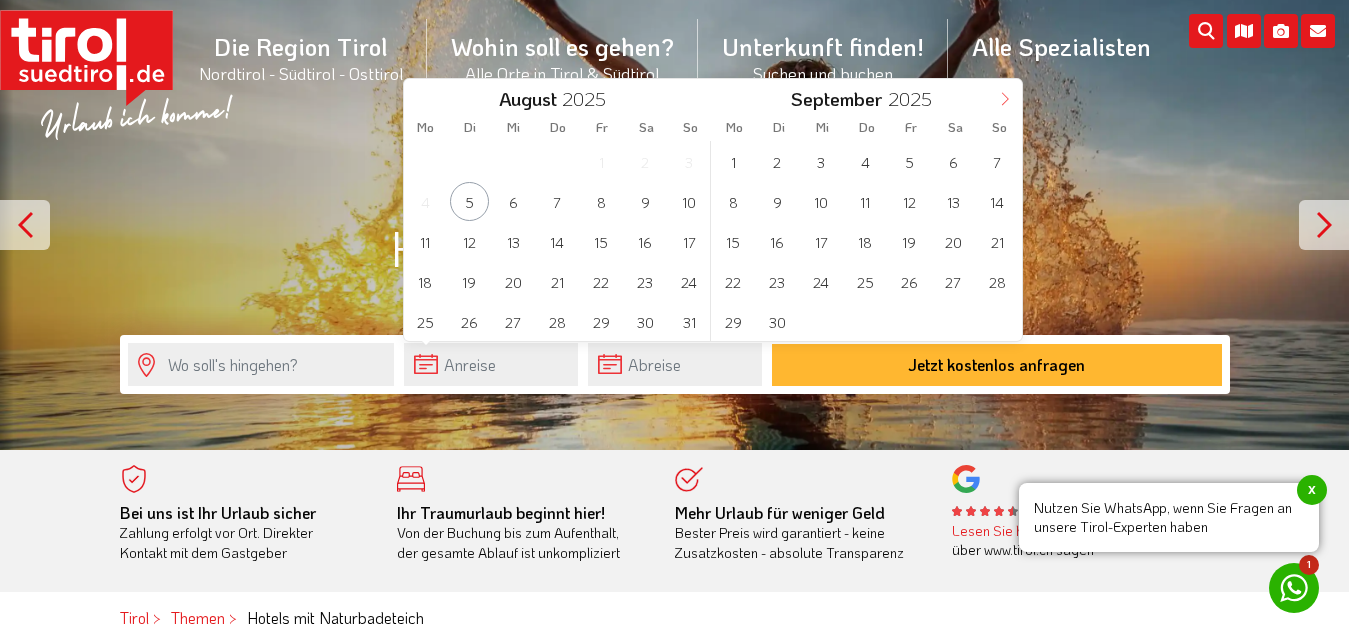 click 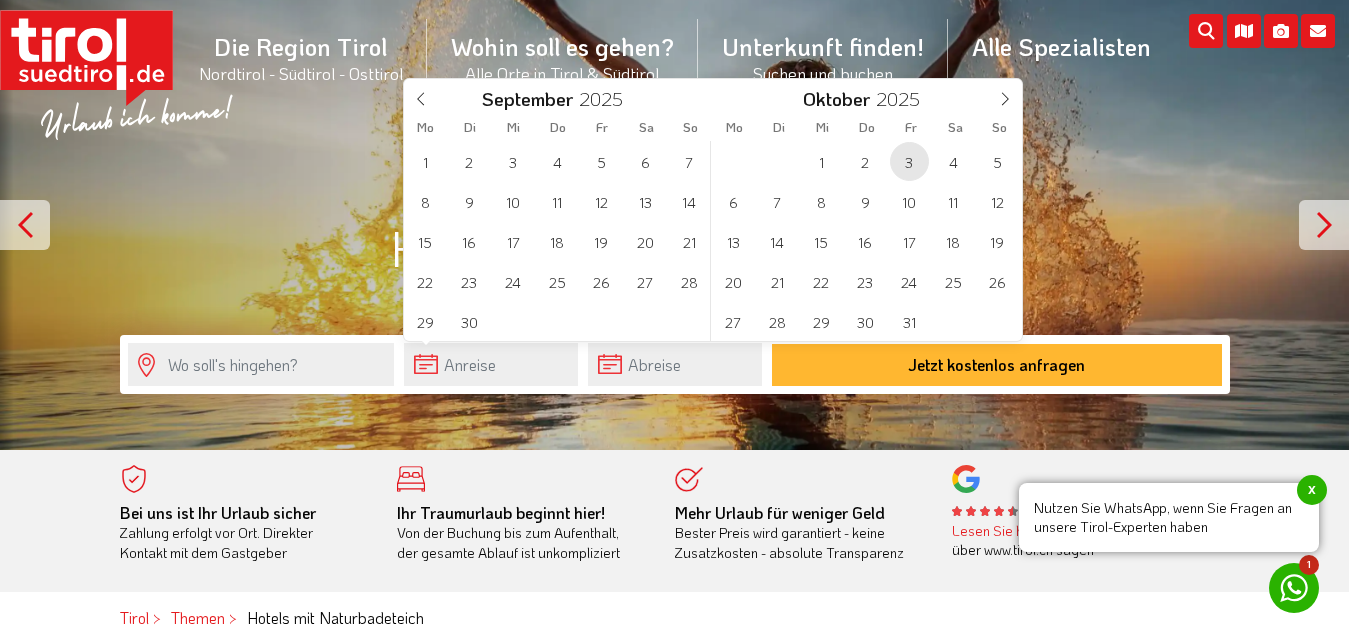 click on "3" at bounding box center (909, 161) 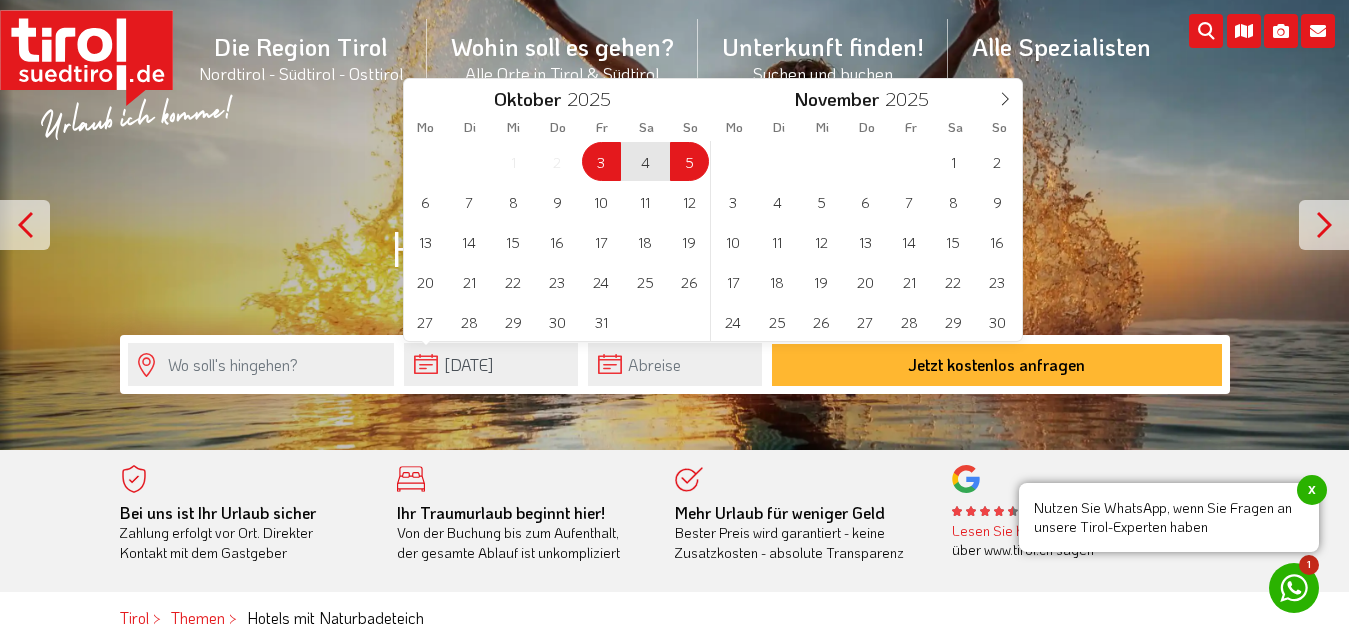 click on "5" at bounding box center [689, 161] 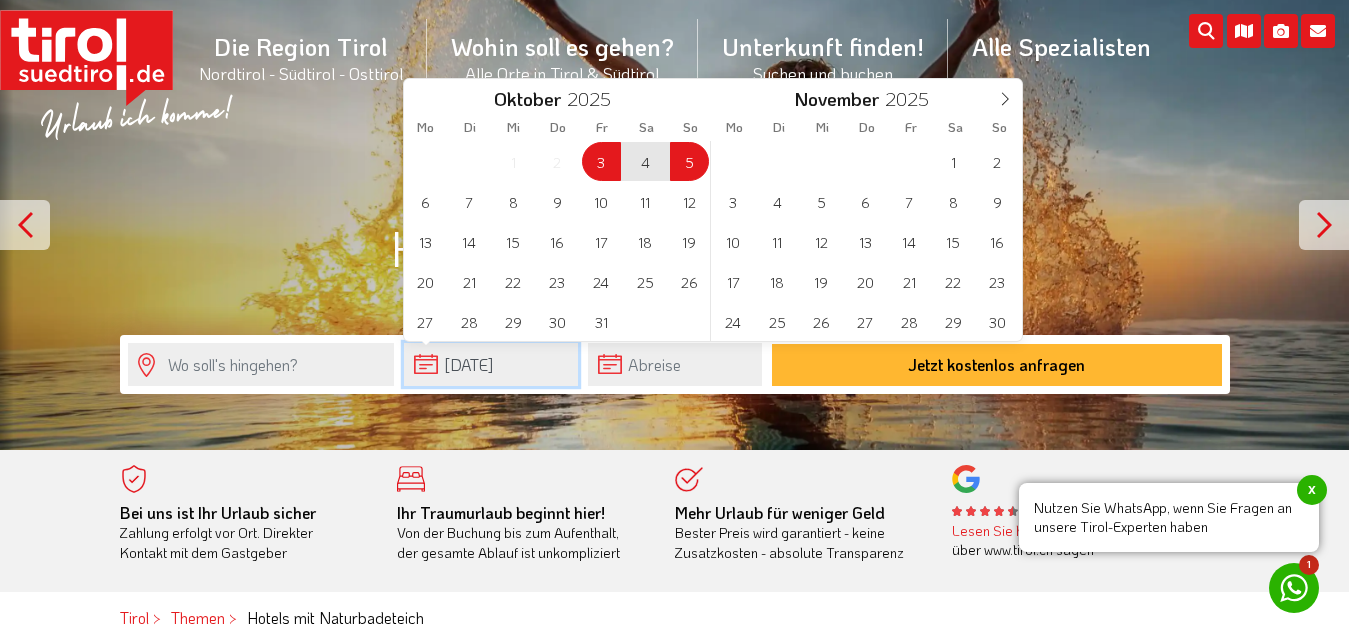 type on "03-10-2025" 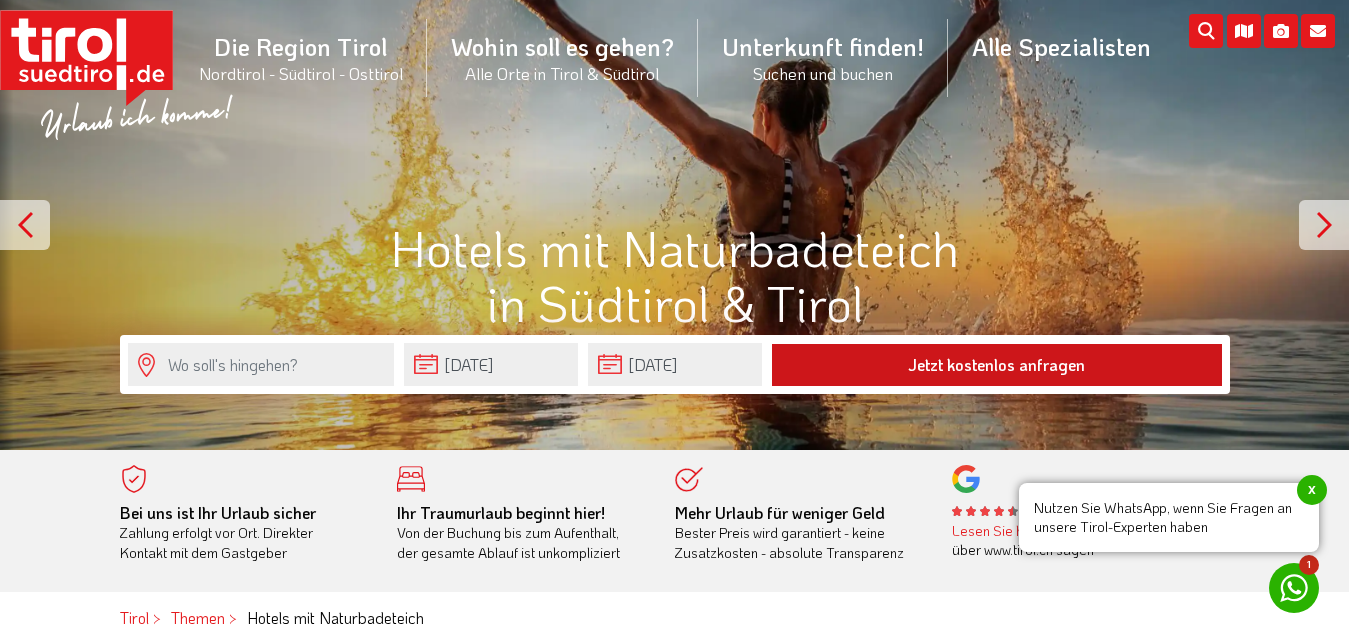 click on "Jetzt kostenlos anfragen" at bounding box center [997, 365] 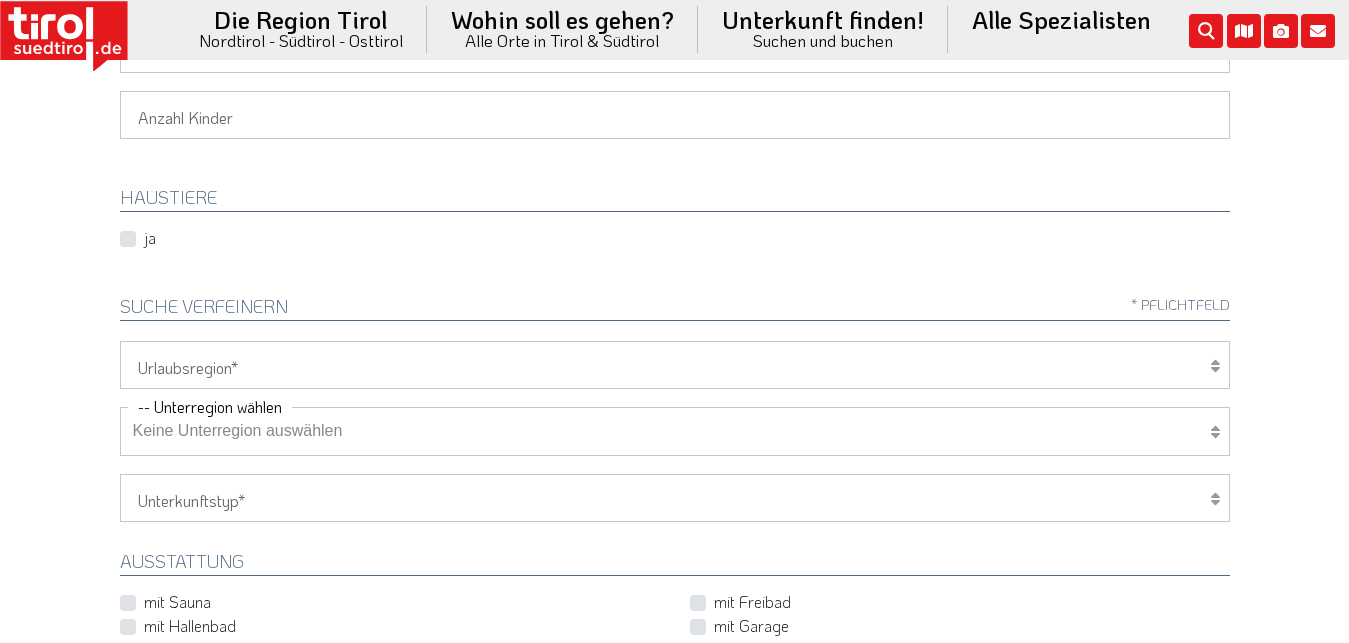 scroll, scrollTop: 0, scrollLeft: 0, axis: both 